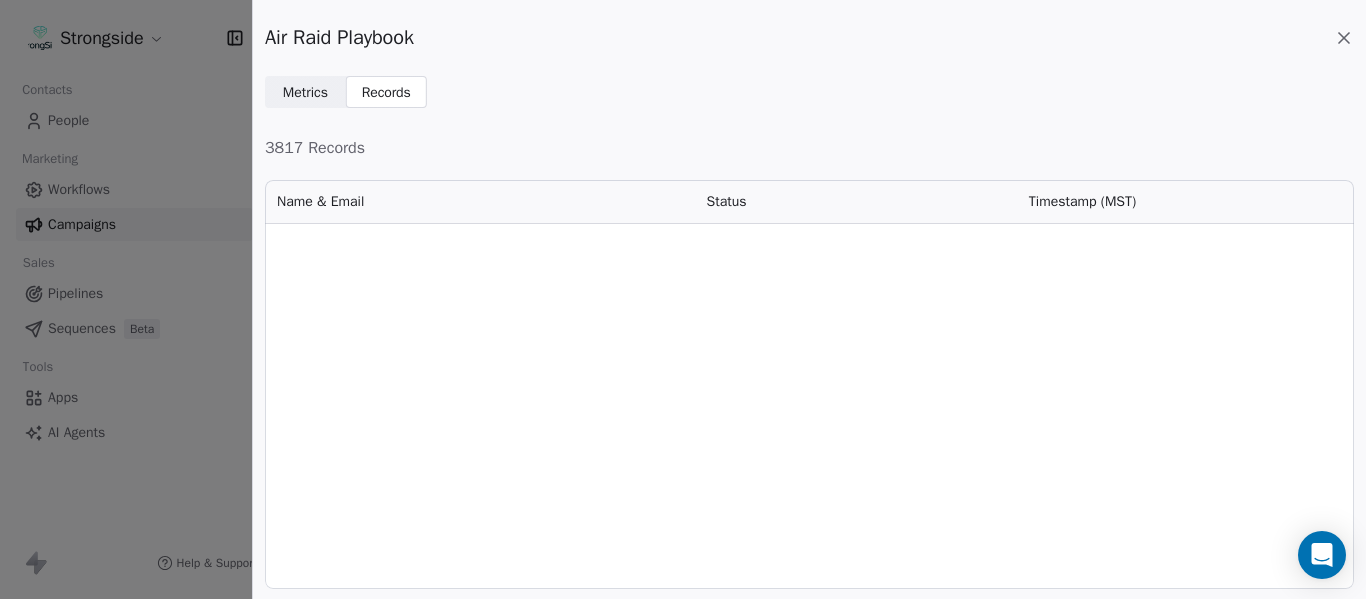 scroll, scrollTop: 0, scrollLeft: 0, axis: both 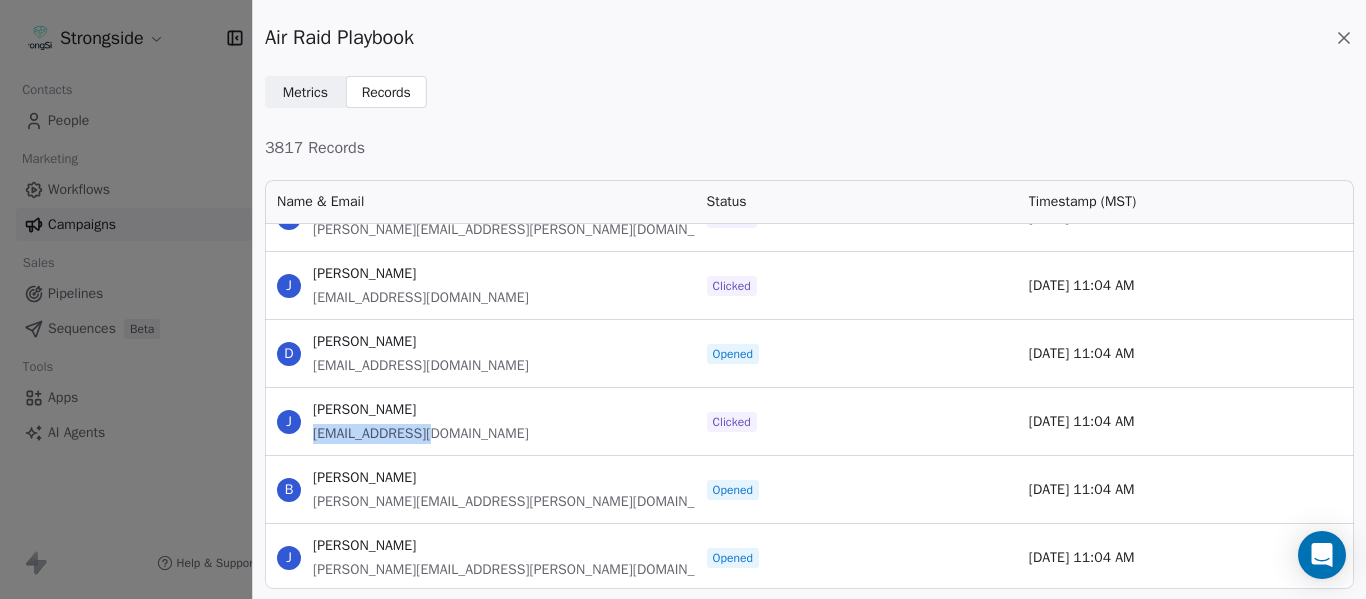 click on "J [PERSON_NAME] [EMAIL_ADDRESS][DOMAIN_NAME]" at bounding box center [480, 421] 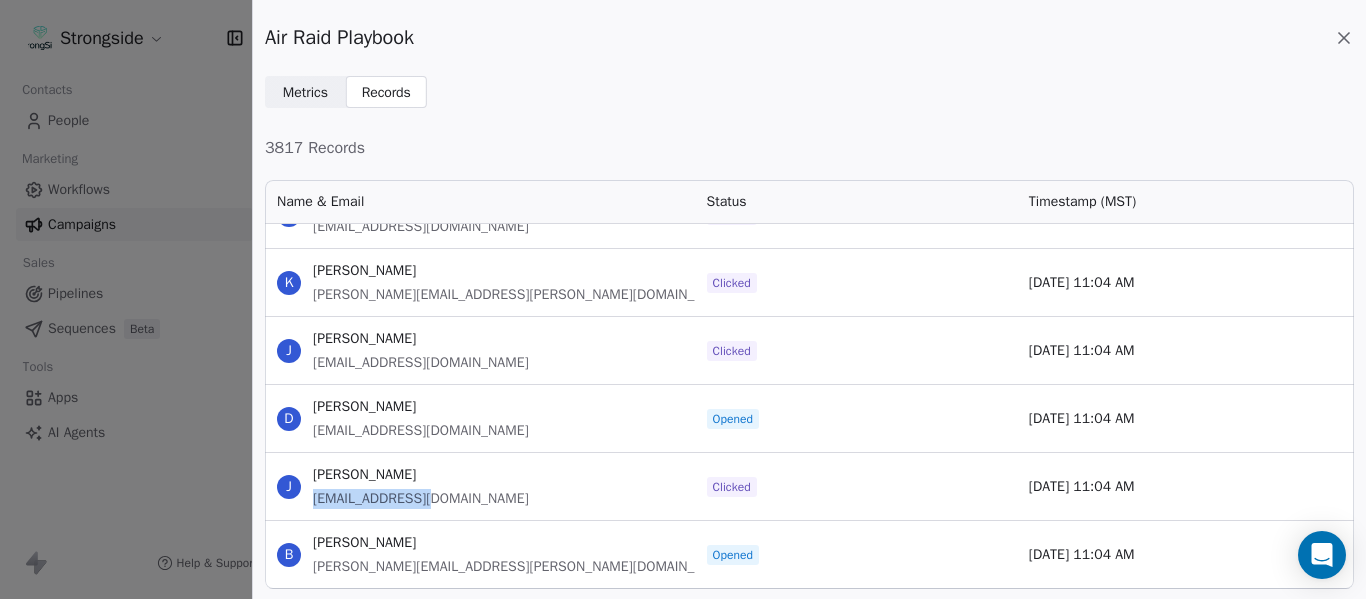 scroll, scrollTop: 212033, scrollLeft: 0, axis: vertical 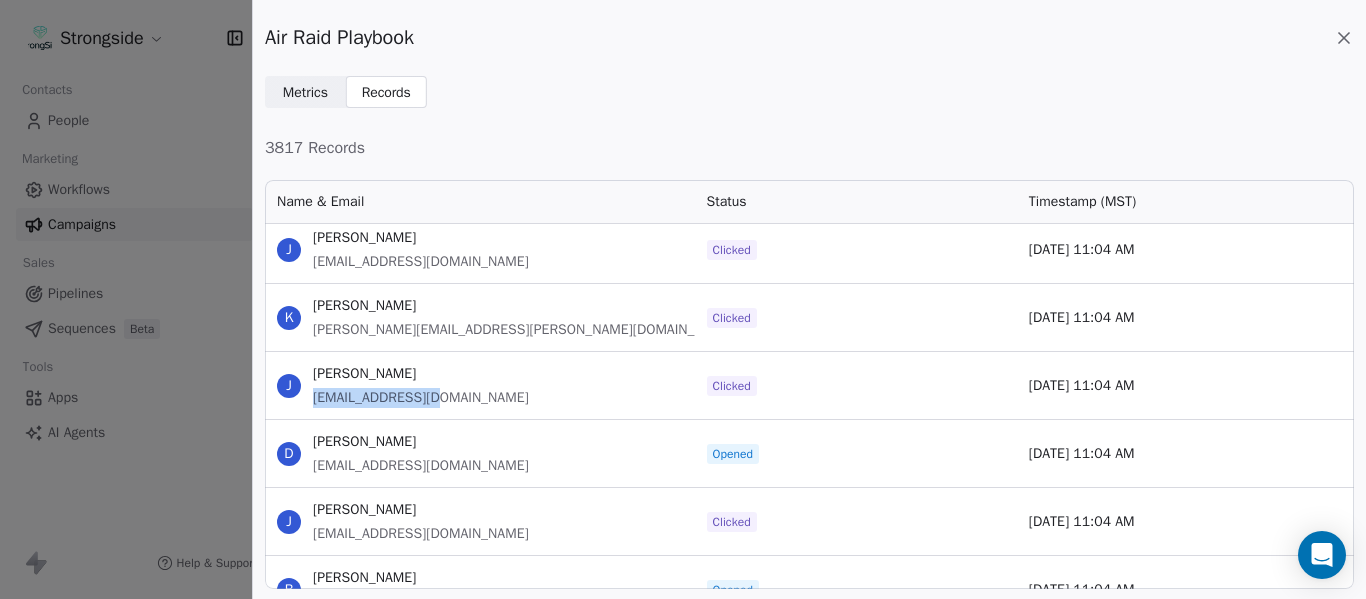 drag, startPoint x: 434, startPoint y: 394, endPoint x: 309, endPoint y: 402, distance: 125.25574 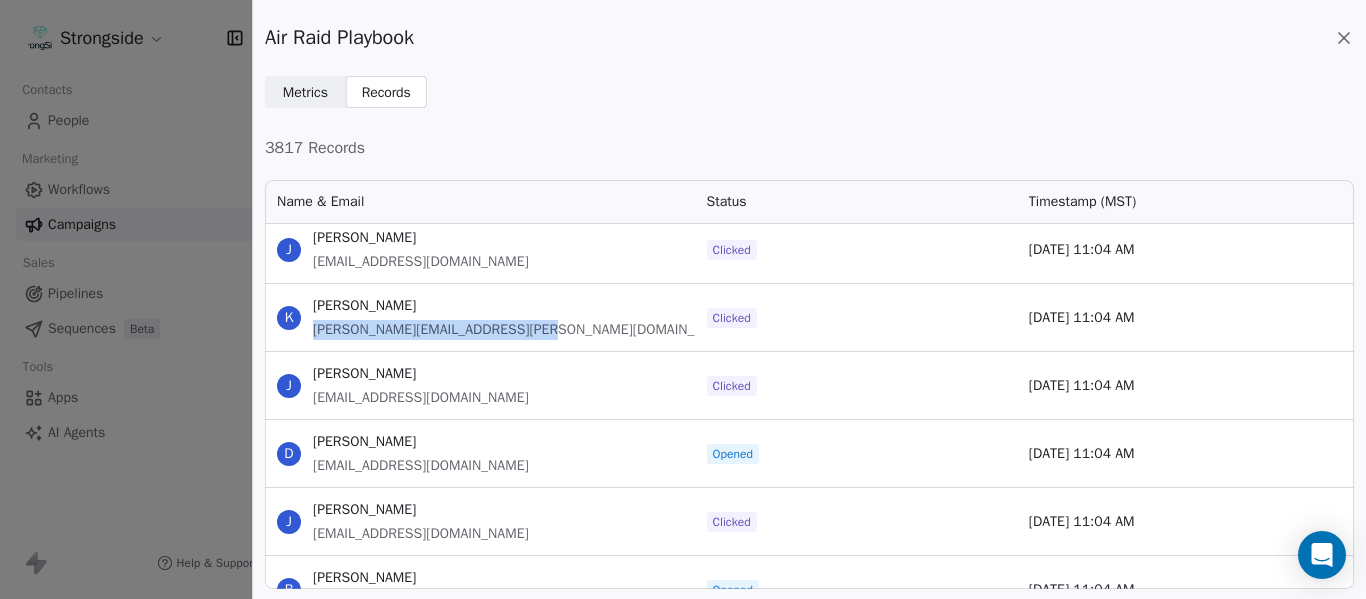 drag, startPoint x: 580, startPoint y: 341, endPoint x: 316, endPoint y: 324, distance: 264.54678 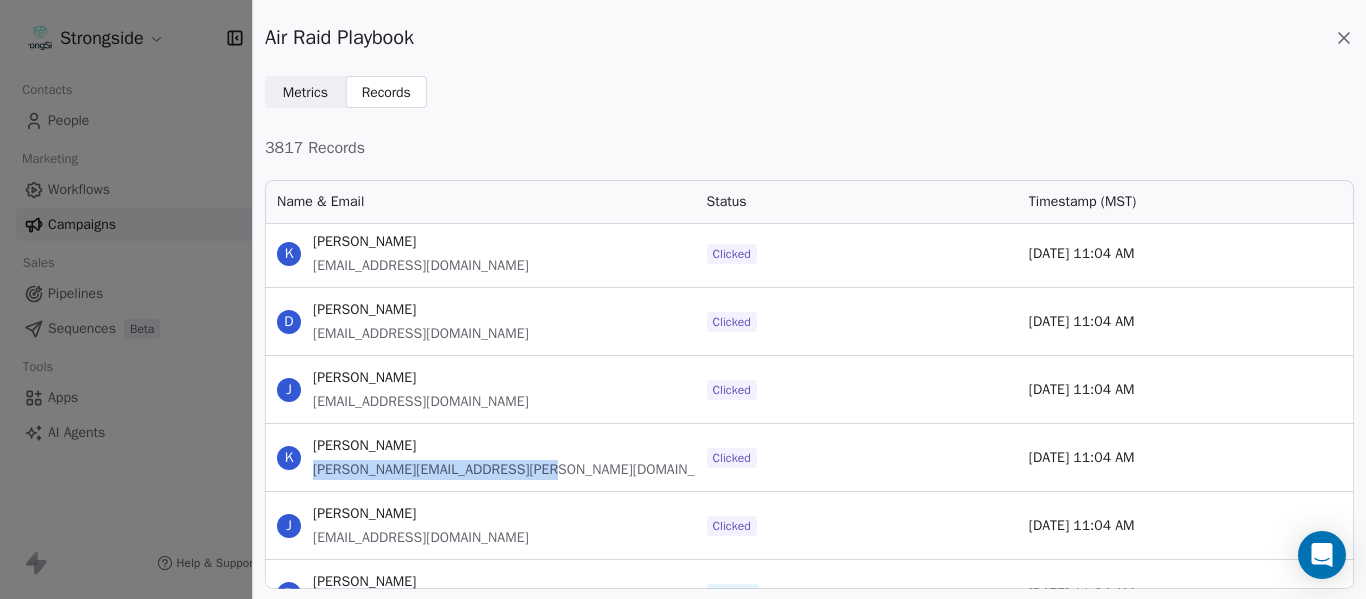 scroll, scrollTop: 211833, scrollLeft: 0, axis: vertical 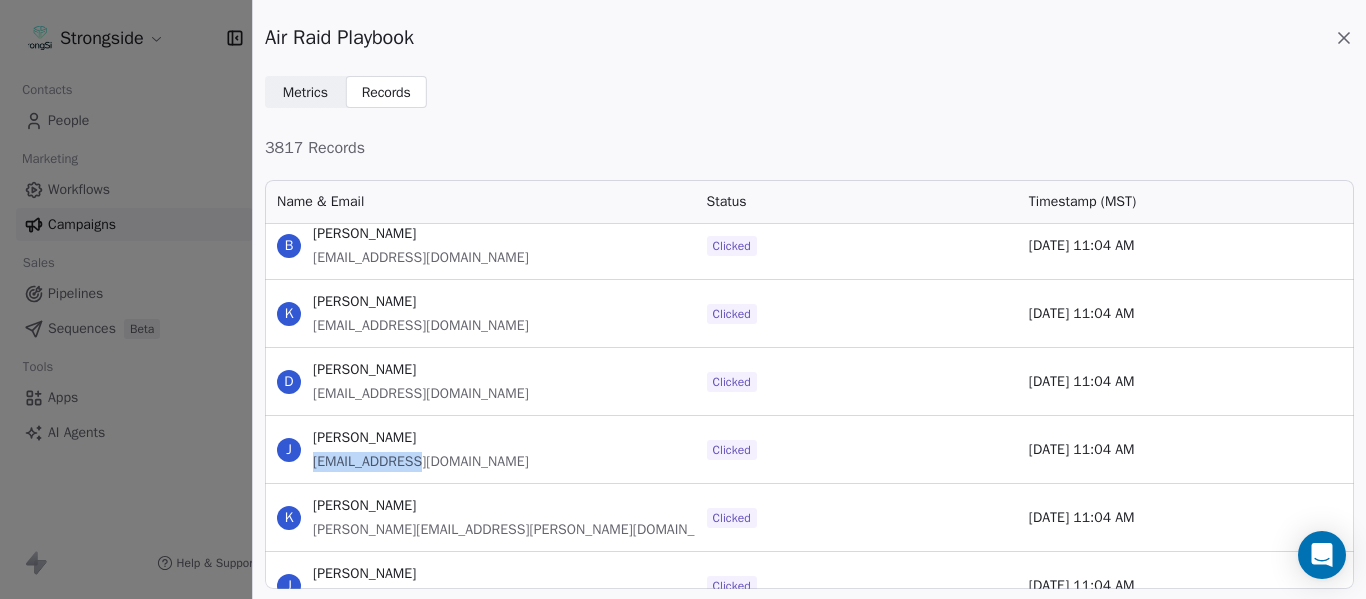 drag, startPoint x: 432, startPoint y: 466, endPoint x: 316, endPoint y: 455, distance: 116.520386 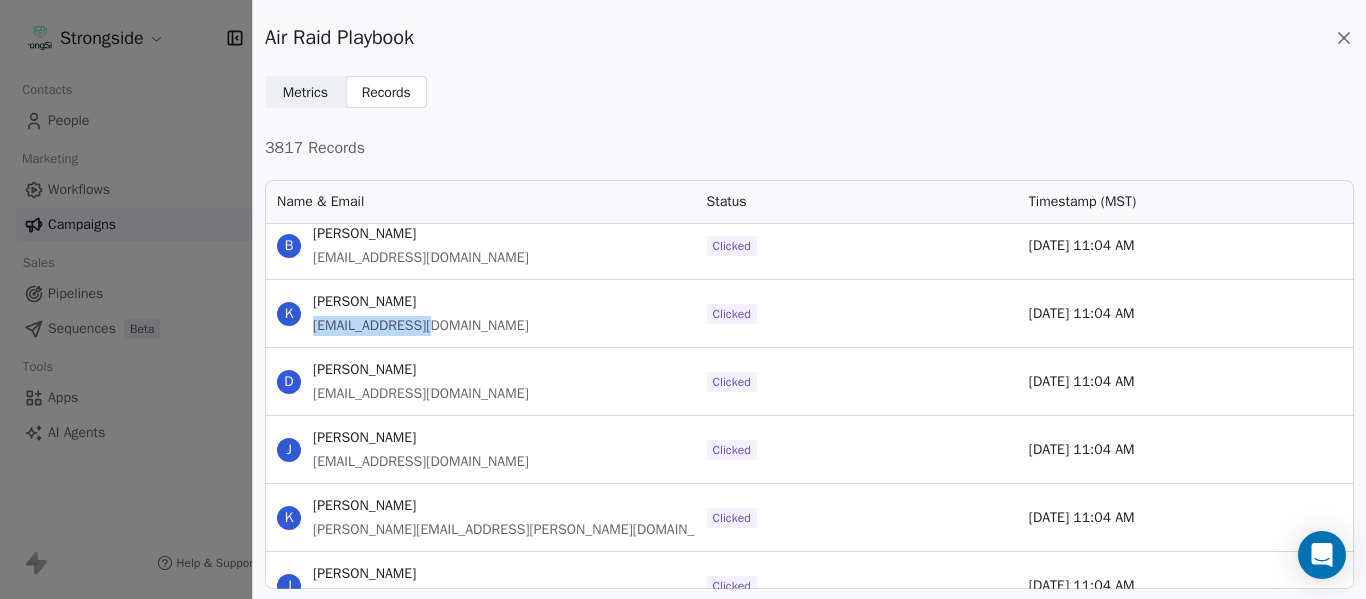drag, startPoint x: 427, startPoint y: 323, endPoint x: 313, endPoint y: 323, distance: 114 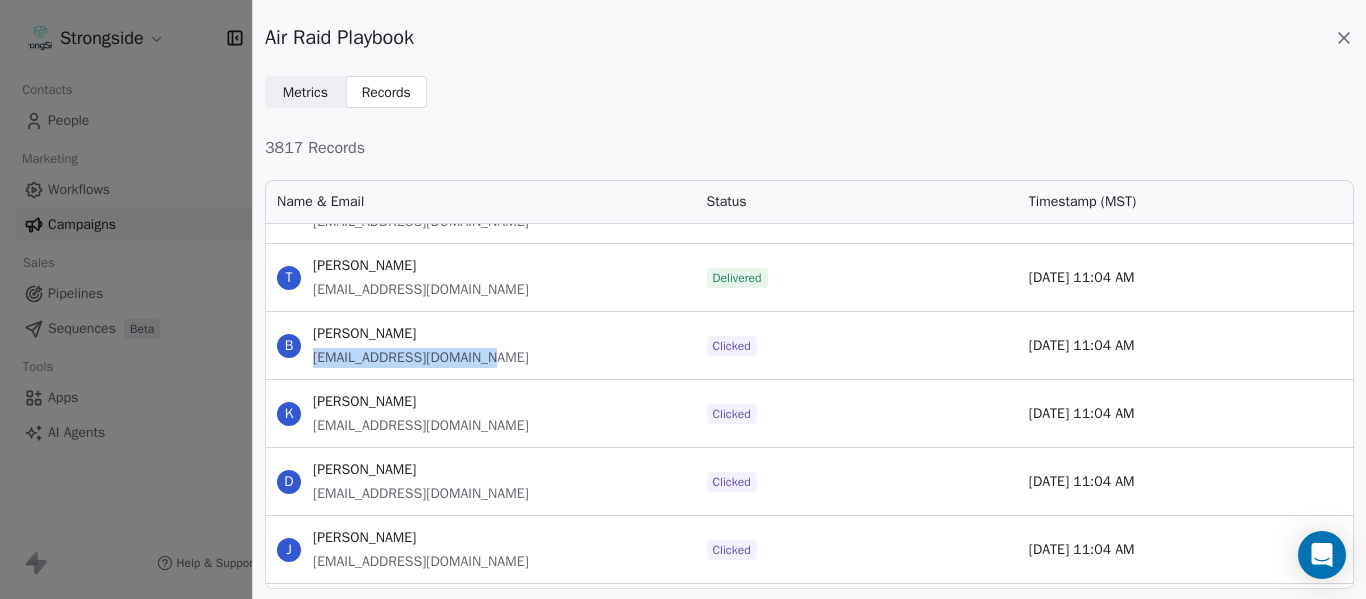drag, startPoint x: 476, startPoint y: 356, endPoint x: 313, endPoint y: 364, distance: 163.1962 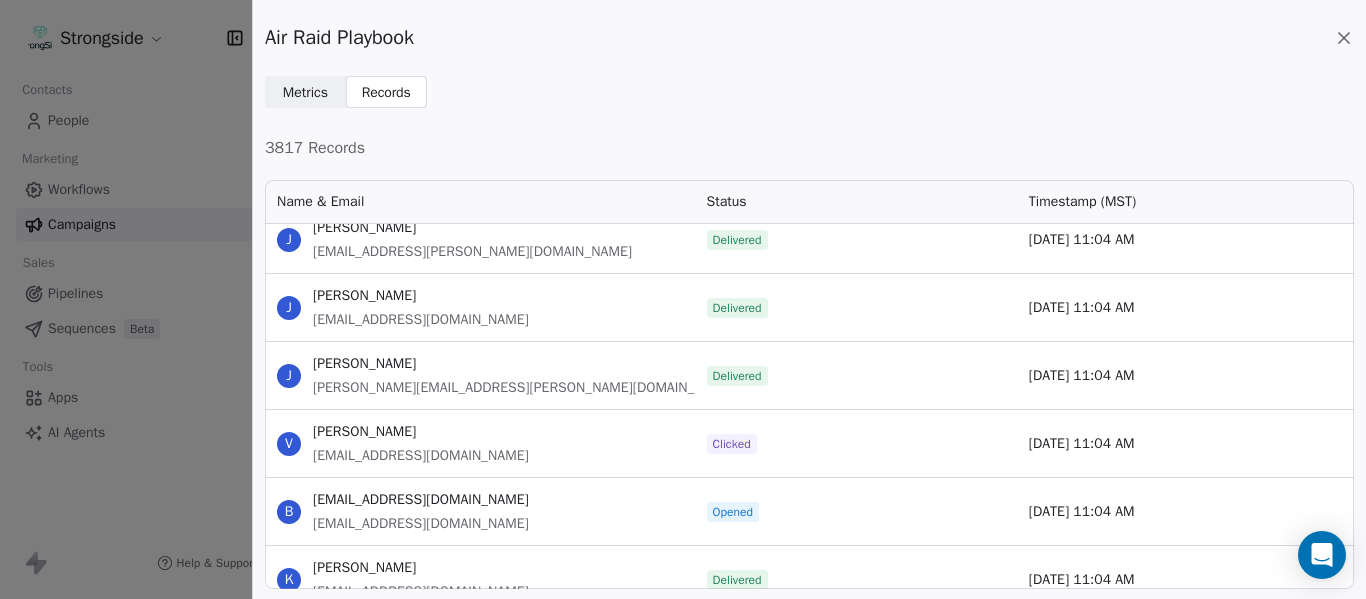 scroll, scrollTop: 210433, scrollLeft: 0, axis: vertical 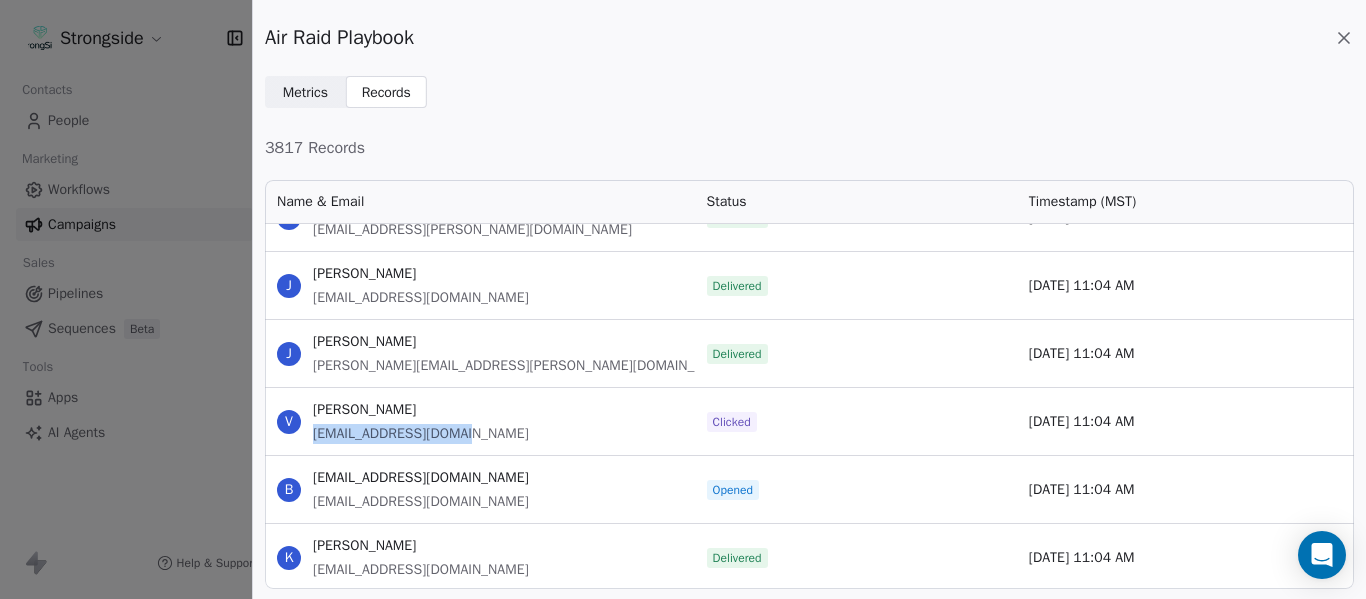 drag, startPoint x: 465, startPoint y: 439, endPoint x: 315, endPoint y: 424, distance: 150.74814 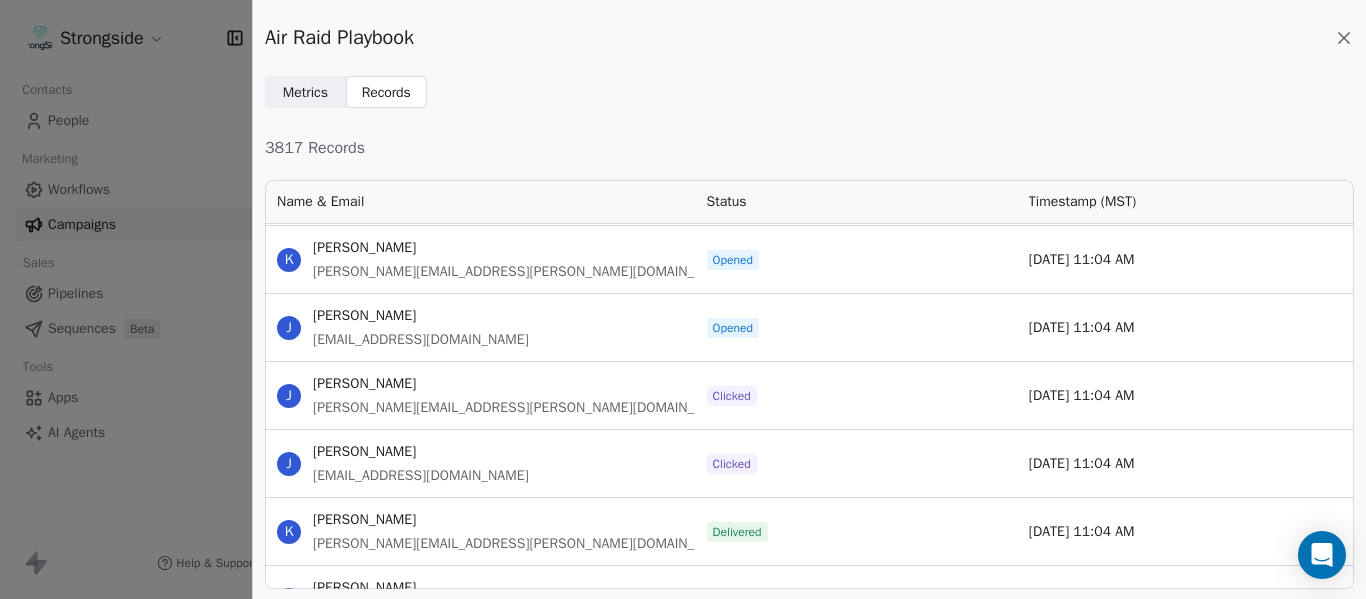scroll, scrollTop: 209433, scrollLeft: 0, axis: vertical 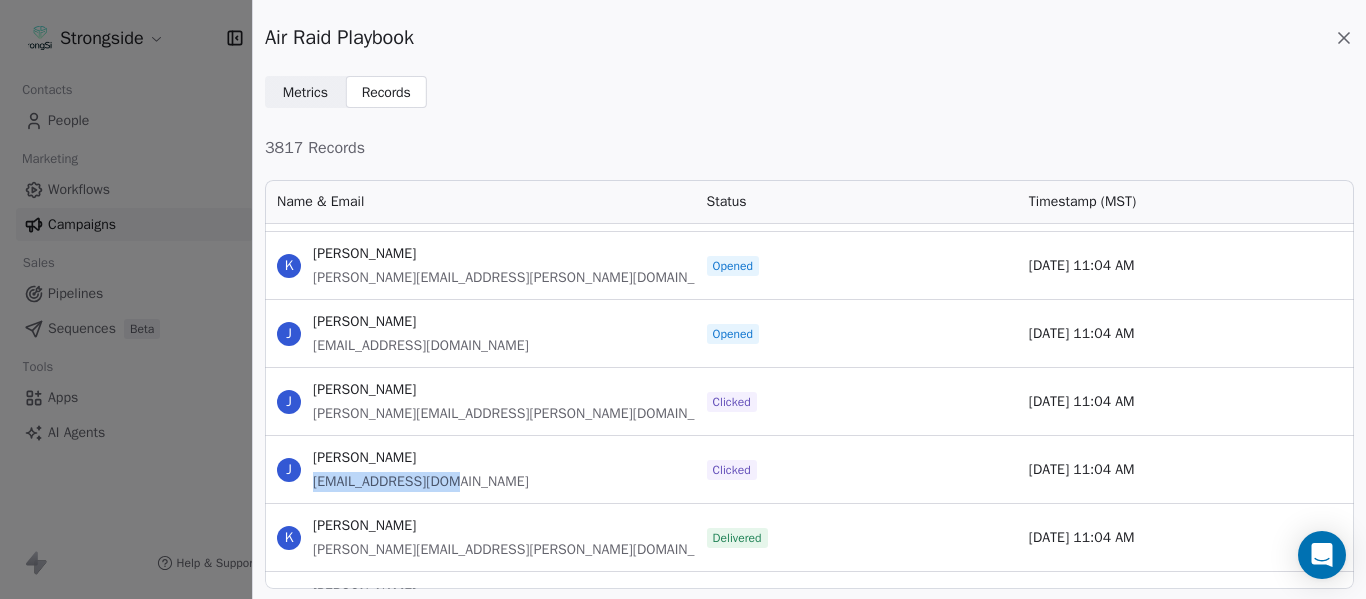 drag, startPoint x: 472, startPoint y: 486, endPoint x: 313, endPoint y: 475, distance: 159.38005 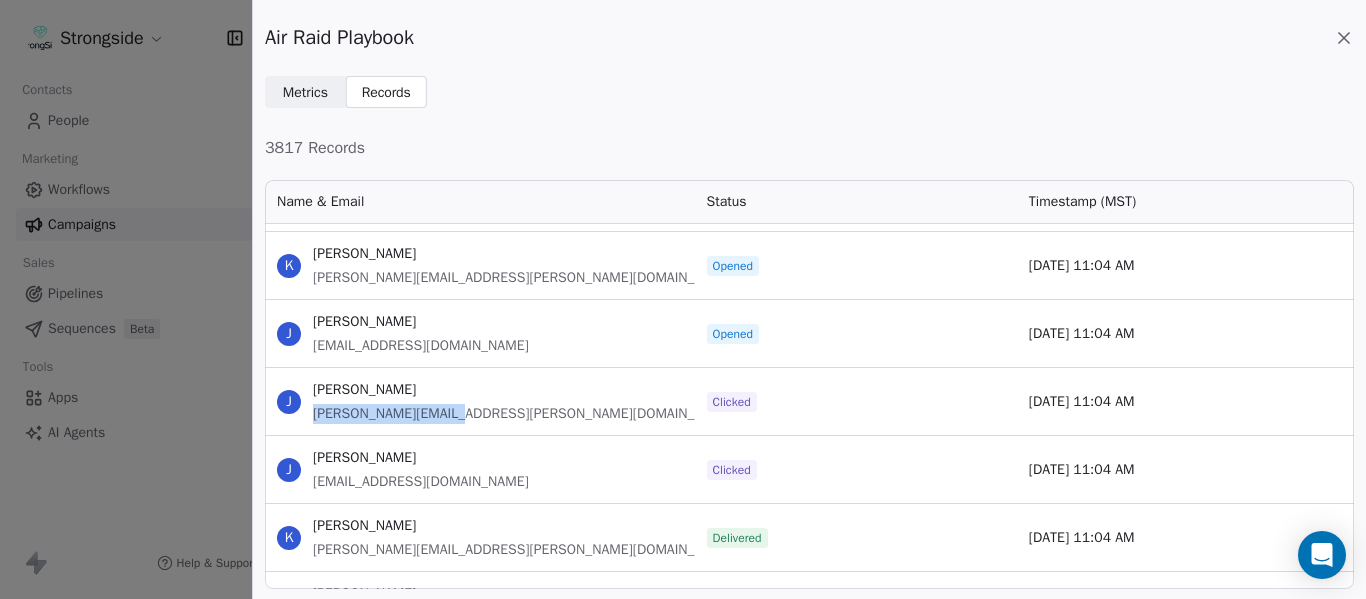 drag, startPoint x: 467, startPoint y: 407, endPoint x: 311, endPoint y: 420, distance: 156.54073 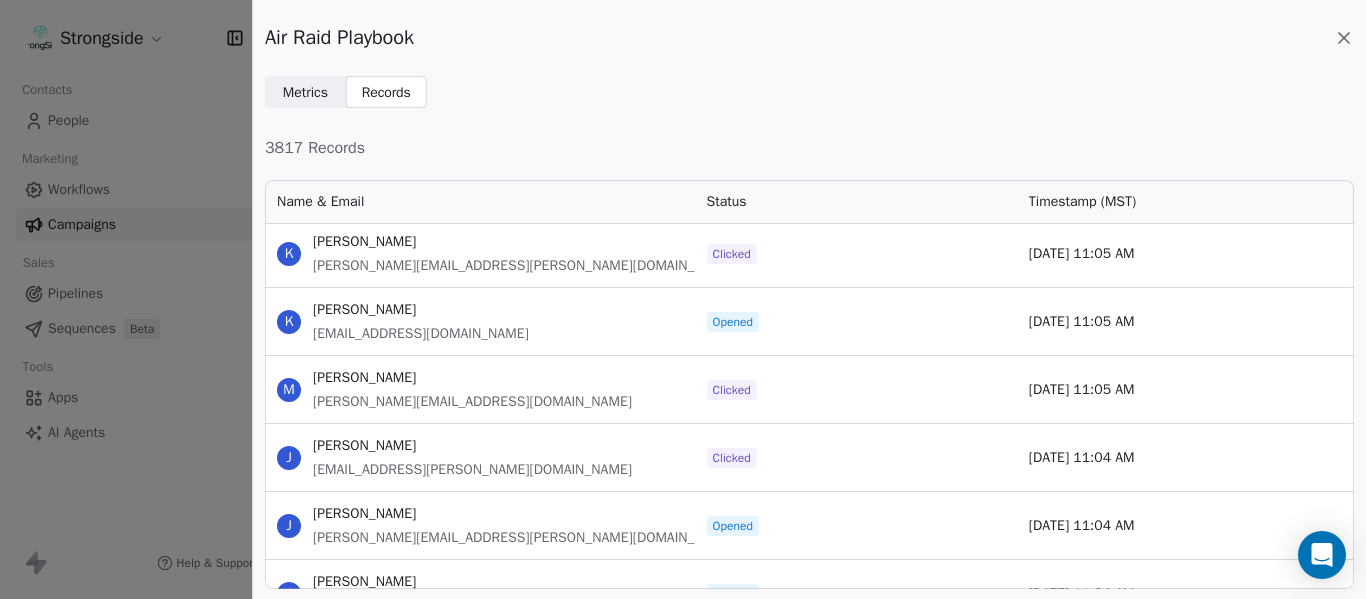 scroll, scrollTop: 208933, scrollLeft: 0, axis: vertical 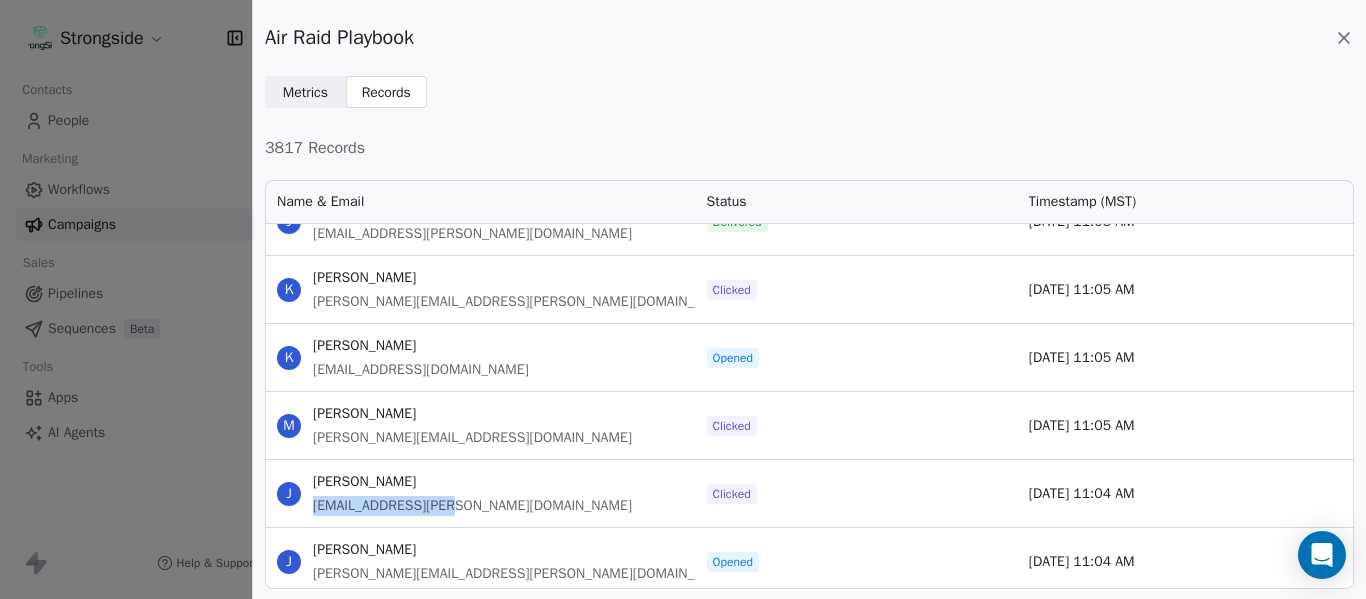 drag, startPoint x: 450, startPoint y: 508, endPoint x: 313, endPoint y: 523, distance: 137.81873 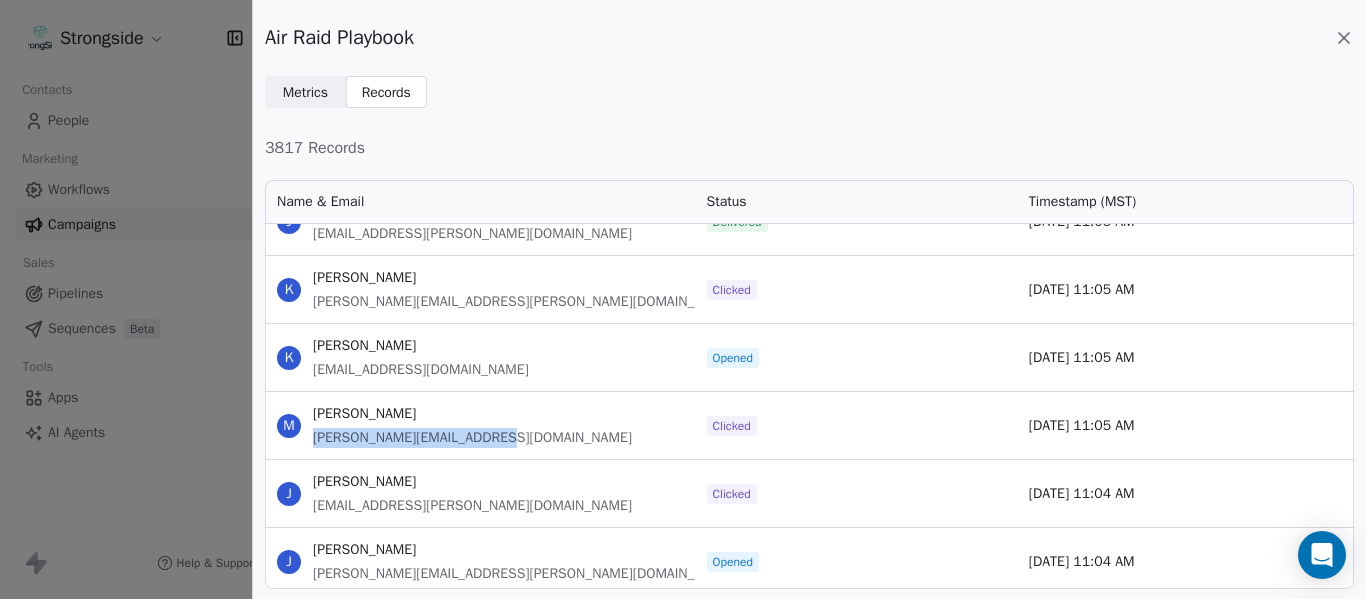 drag, startPoint x: 496, startPoint y: 443, endPoint x: 319, endPoint y: 440, distance: 177.02542 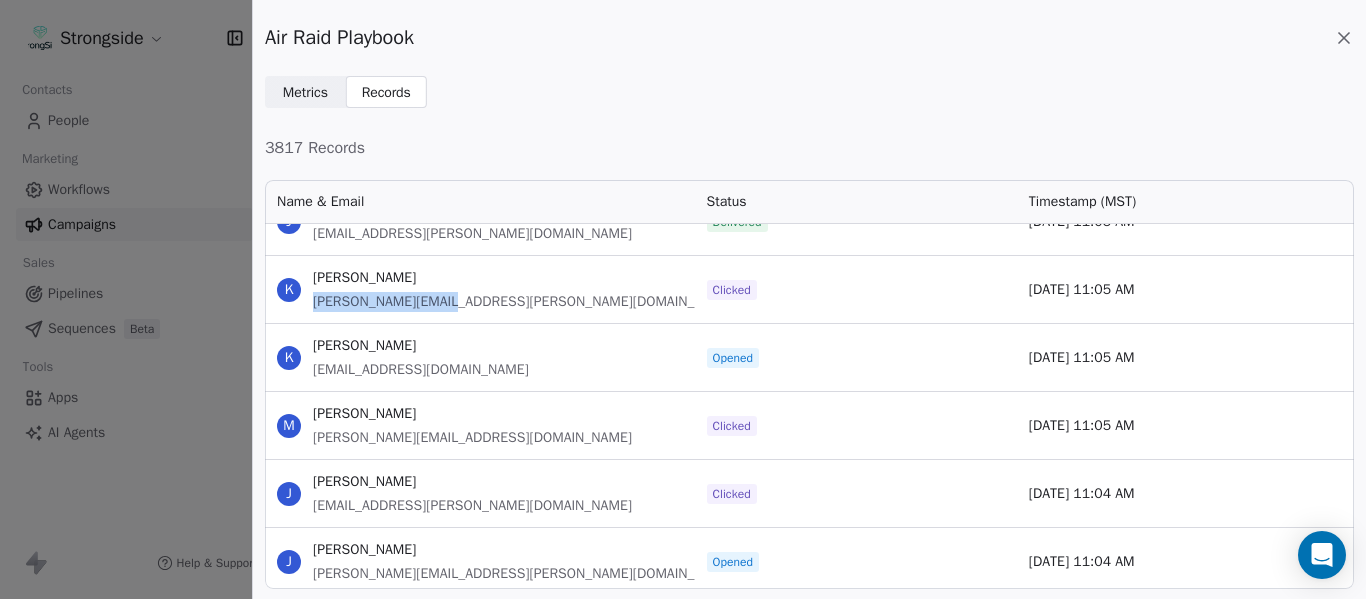 drag, startPoint x: 461, startPoint y: 296, endPoint x: 311, endPoint y: 300, distance: 150.05333 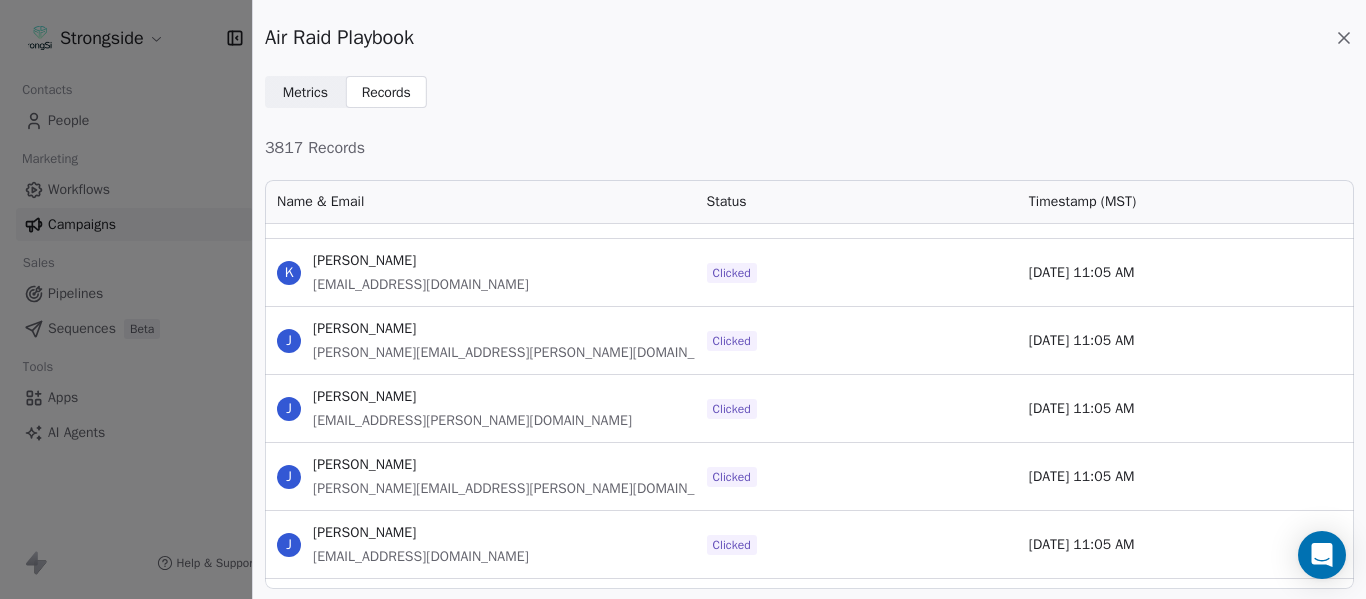 scroll, scrollTop: 208633, scrollLeft: 0, axis: vertical 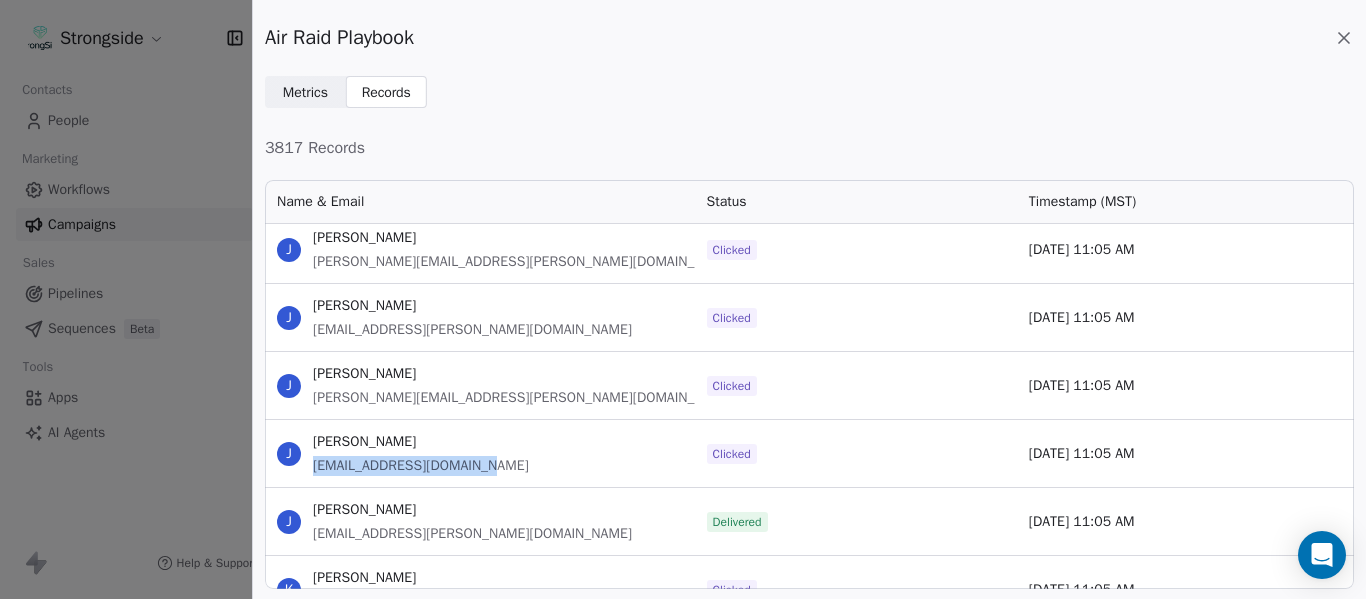 drag, startPoint x: 515, startPoint y: 460, endPoint x: 308, endPoint y: 476, distance: 207.61743 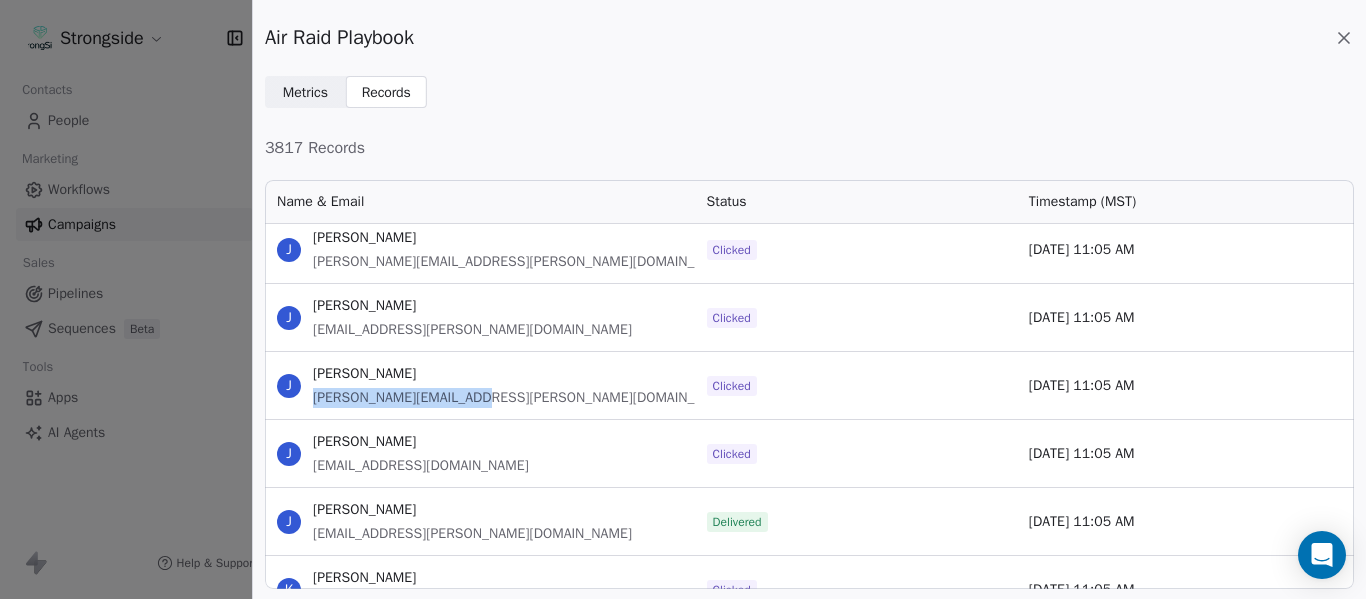 drag, startPoint x: 479, startPoint y: 395, endPoint x: 314, endPoint y: 405, distance: 165.30275 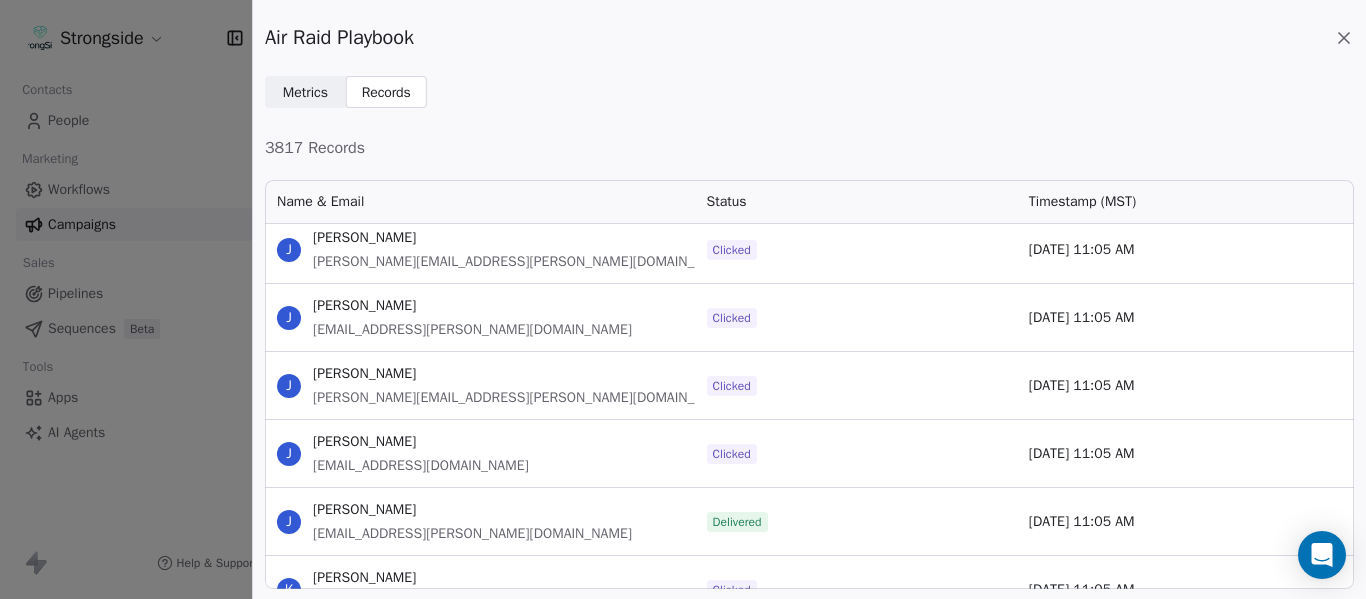 click on "[EMAIL_ADDRESS][PERSON_NAME][DOMAIN_NAME]" at bounding box center (472, 330) 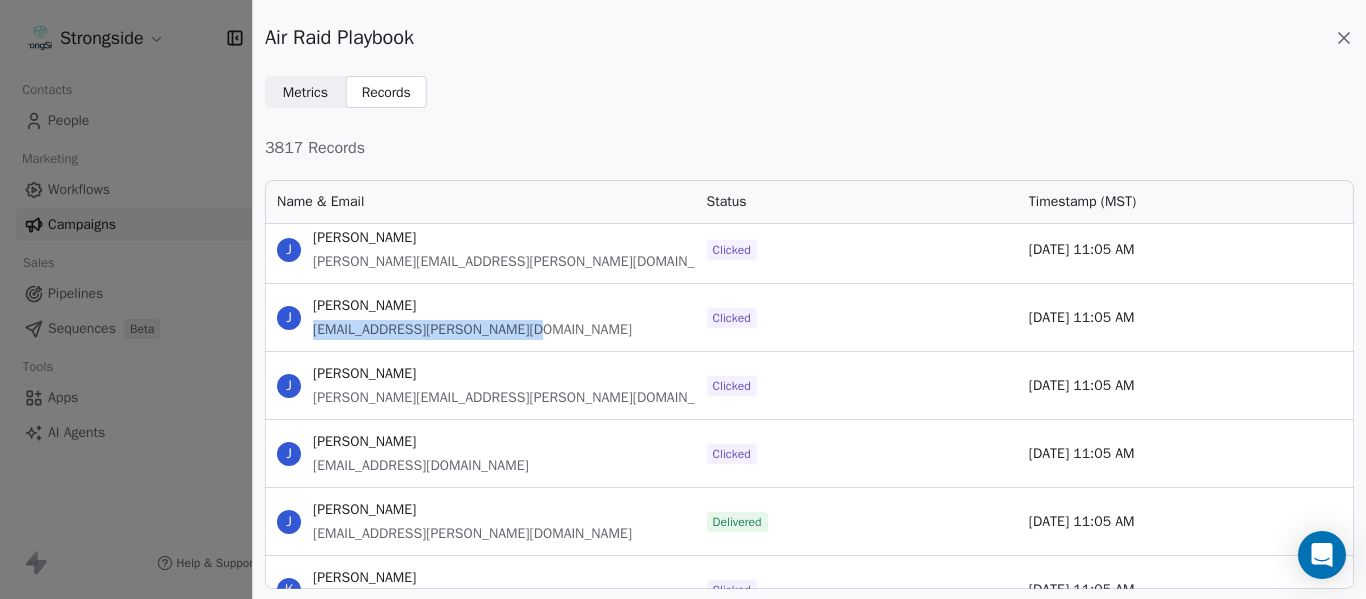drag, startPoint x: 545, startPoint y: 333, endPoint x: 315, endPoint y: 337, distance: 230.03477 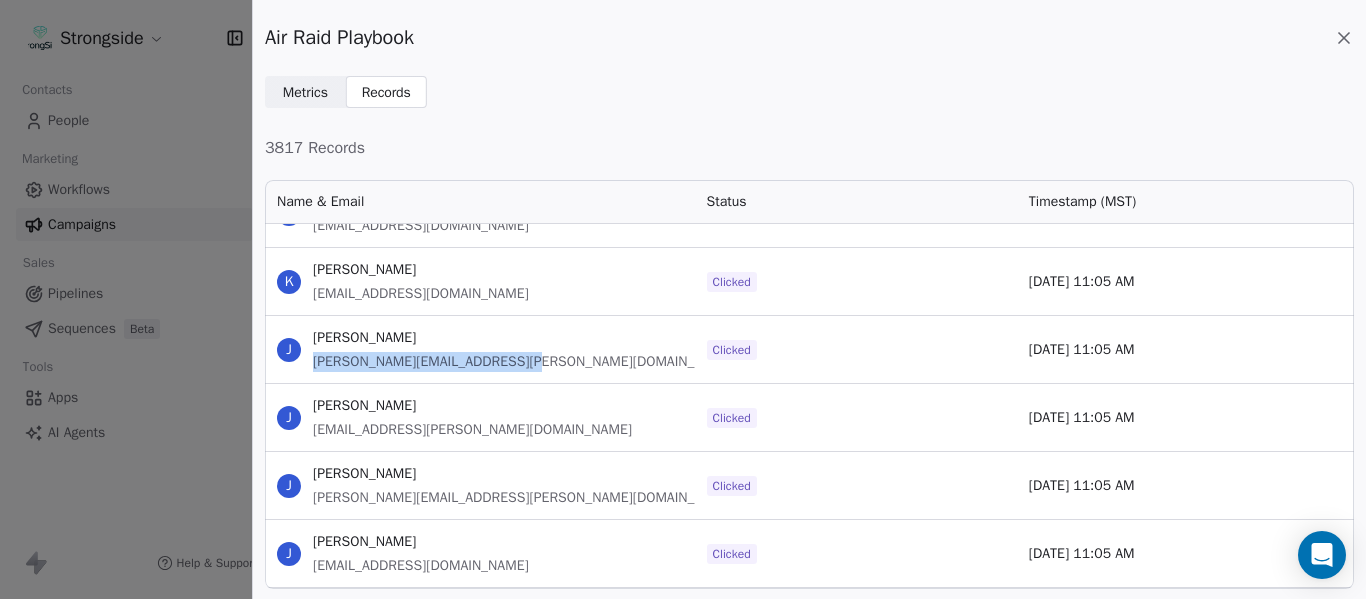 drag, startPoint x: 532, startPoint y: 362, endPoint x: 311, endPoint y: 366, distance: 221.0362 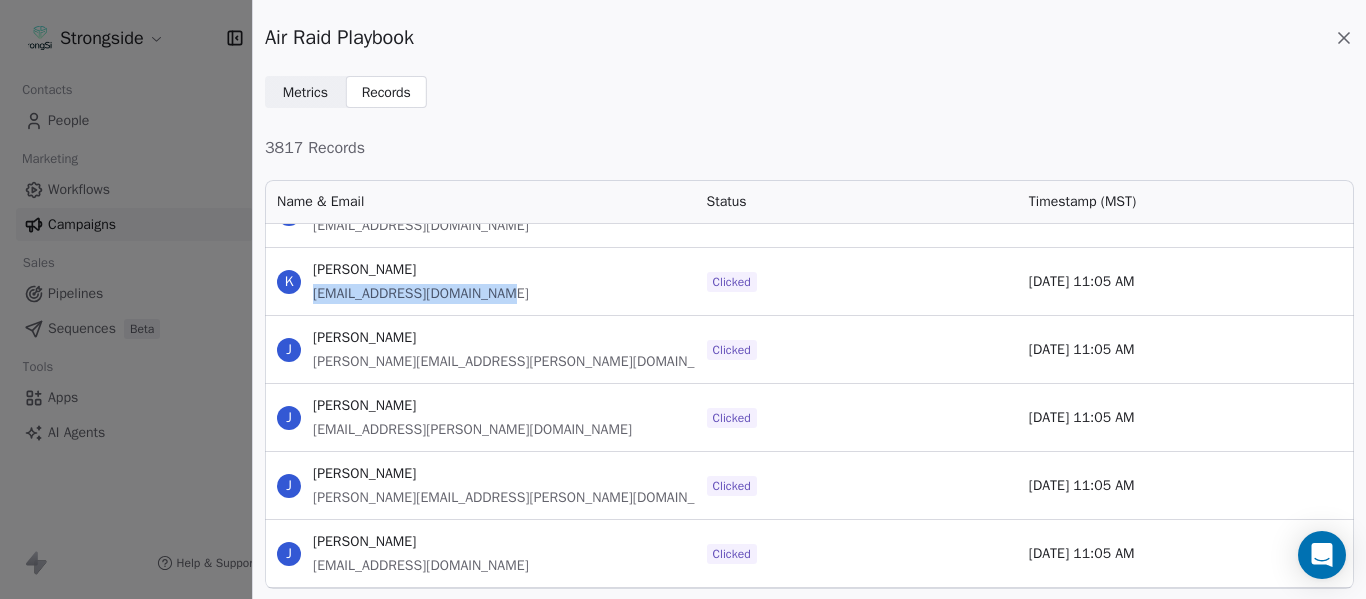 drag, startPoint x: 487, startPoint y: 294, endPoint x: 305, endPoint y: 308, distance: 182.53767 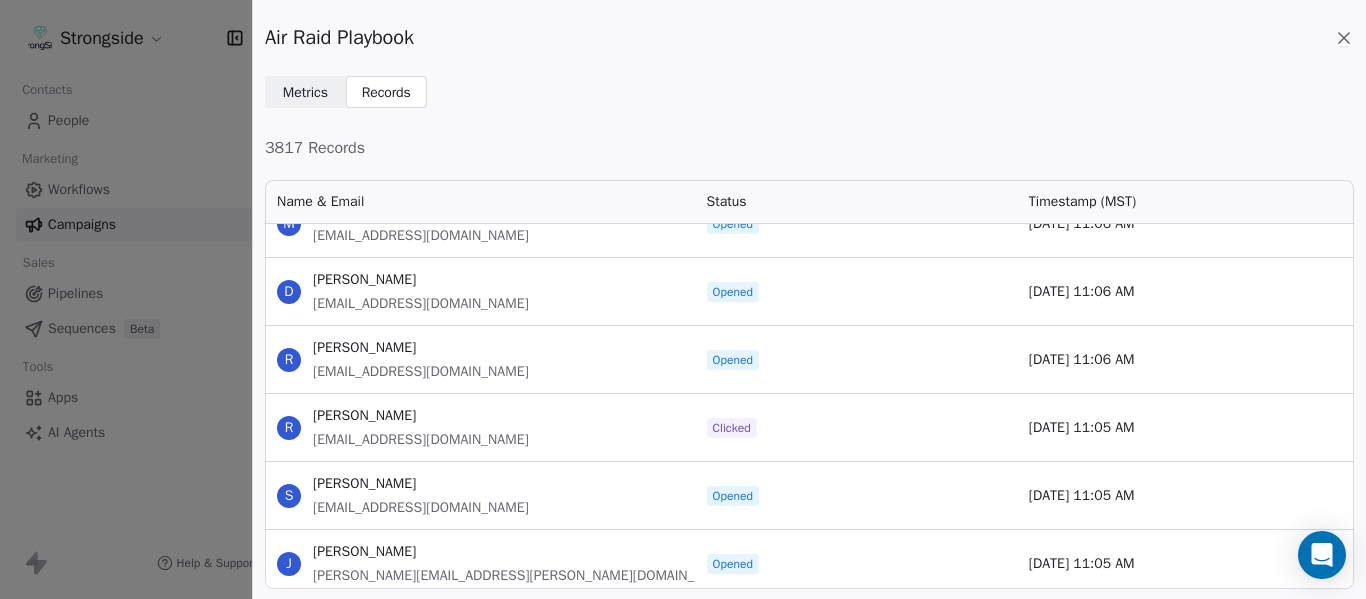 scroll, scrollTop: 206633, scrollLeft: 0, axis: vertical 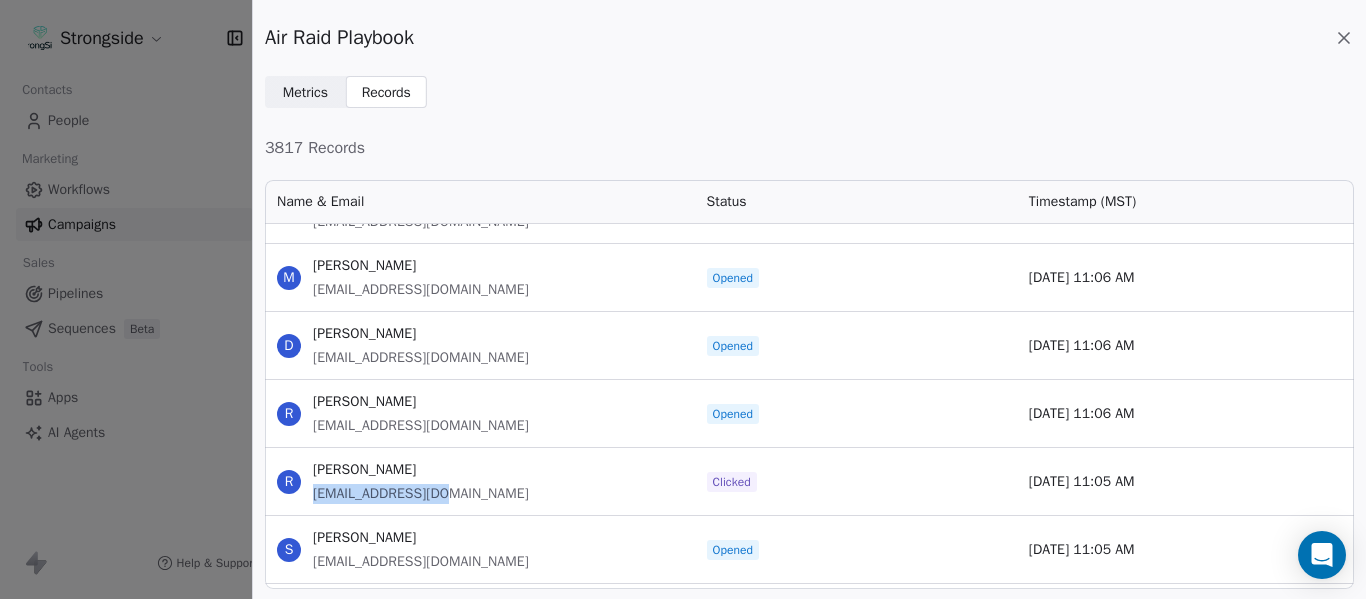 drag, startPoint x: 449, startPoint y: 499, endPoint x: 314, endPoint y: 501, distance: 135.01482 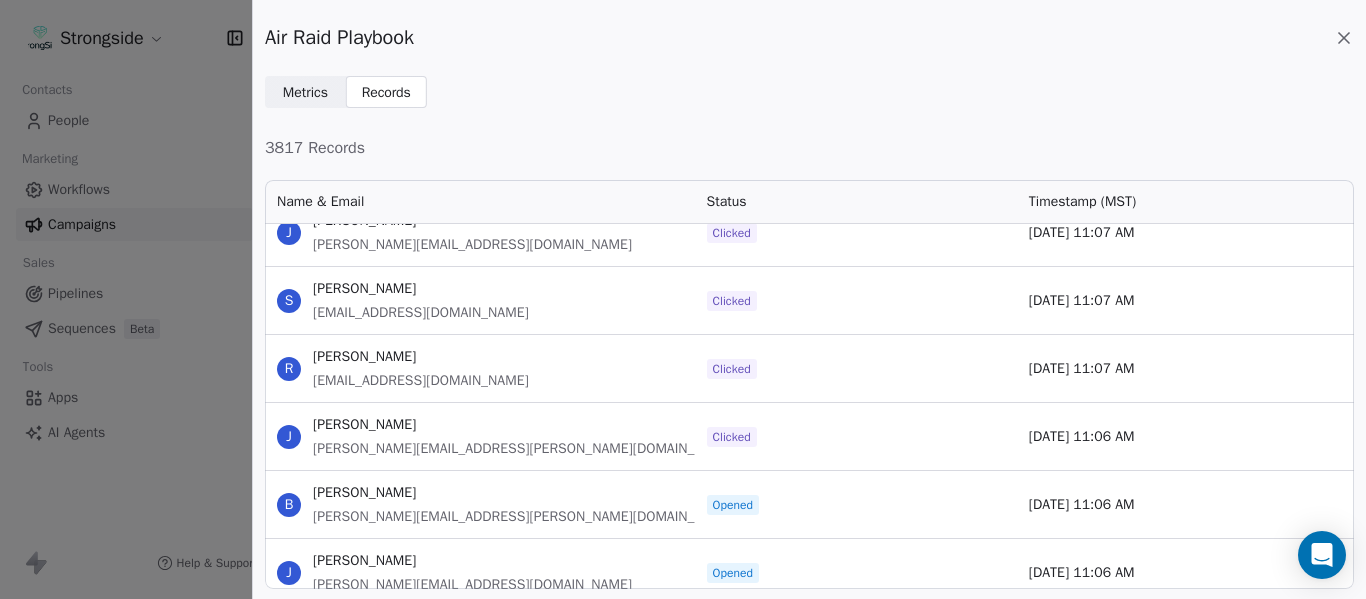 scroll, scrollTop: 203833, scrollLeft: 0, axis: vertical 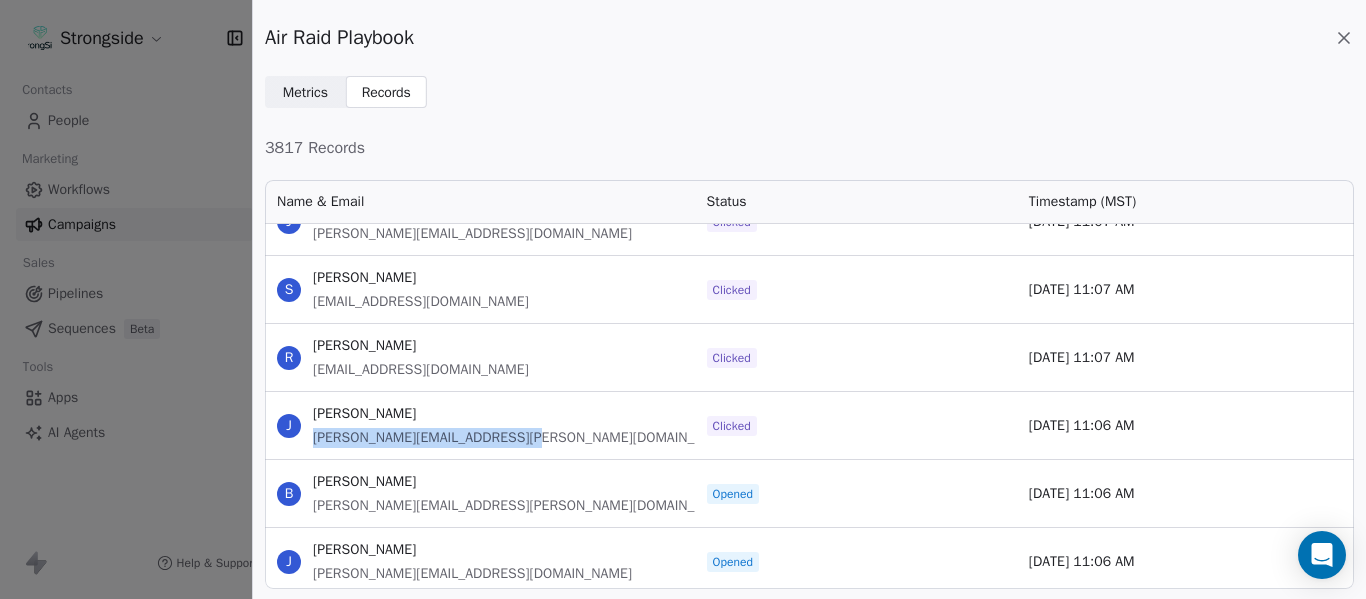 drag, startPoint x: 544, startPoint y: 437, endPoint x: 310, endPoint y: 433, distance: 234.03418 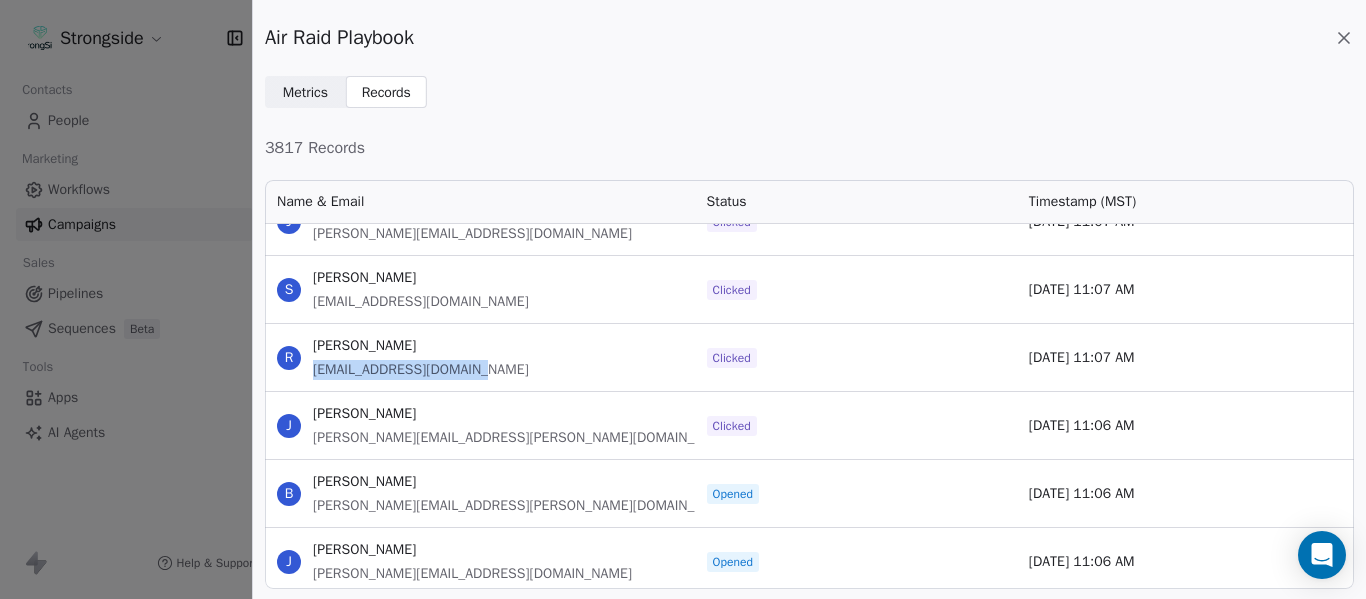 drag, startPoint x: 482, startPoint y: 369, endPoint x: 313, endPoint y: 377, distance: 169.18924 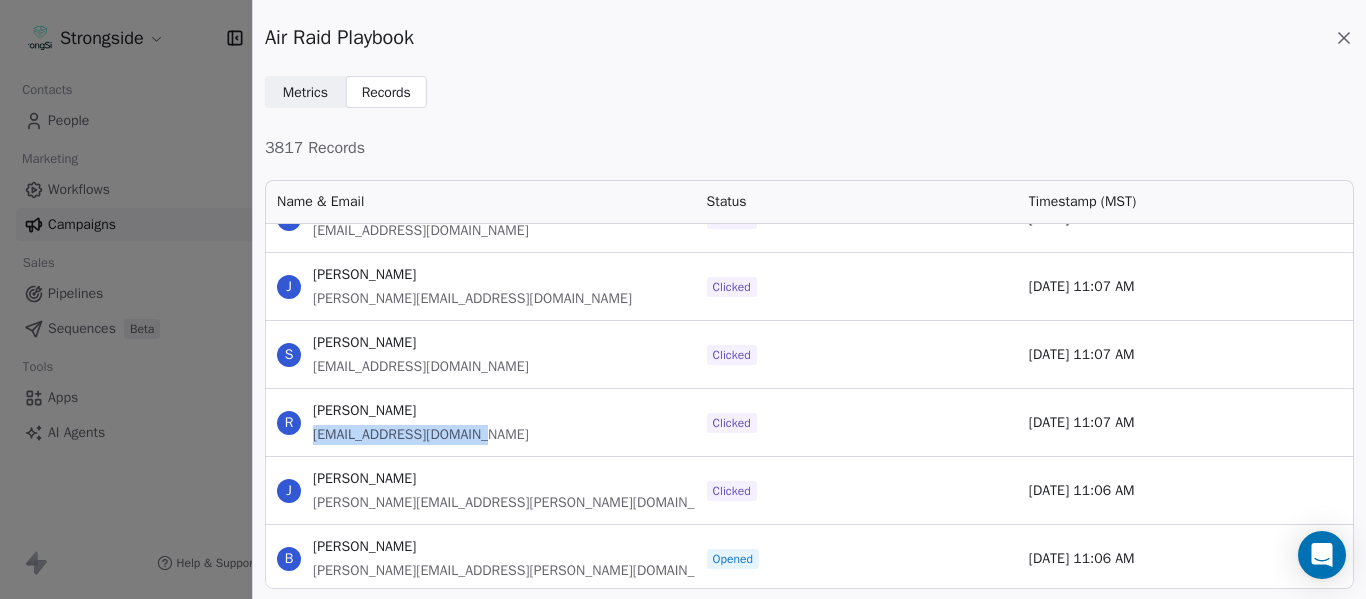 scroll, scrollTop: 203733, scrollLeft: 0, axis: vertical 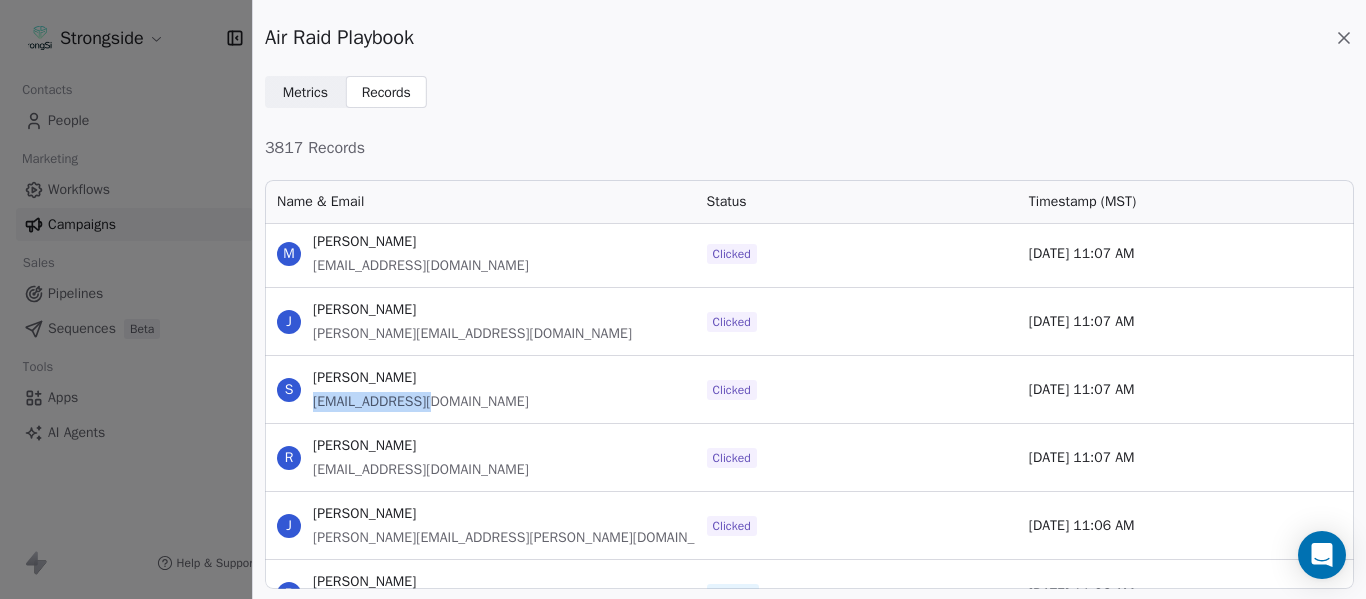 drag, startPoint x: 440, startPoint y: 411, endPoint x: 314, endPoint y: 399, distance: 126.57014 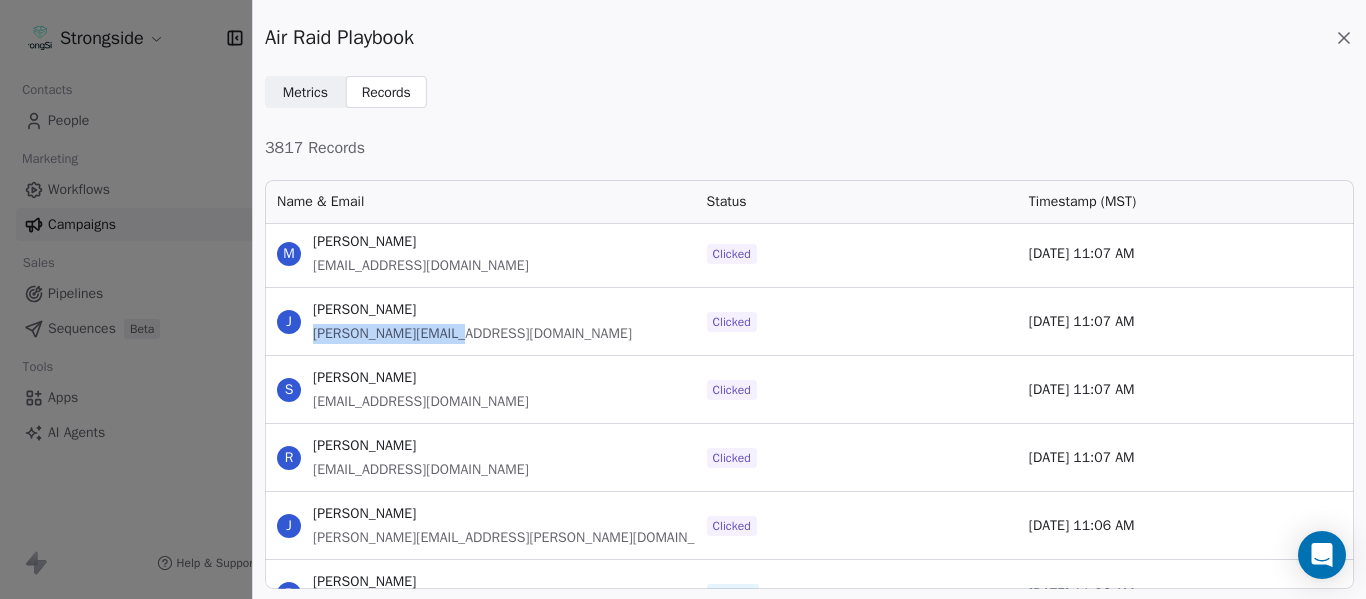 drag, startPoint x: 477, startPoint y: 328, endPoint x: 312, endPoint y: 331, distance: 165.02727 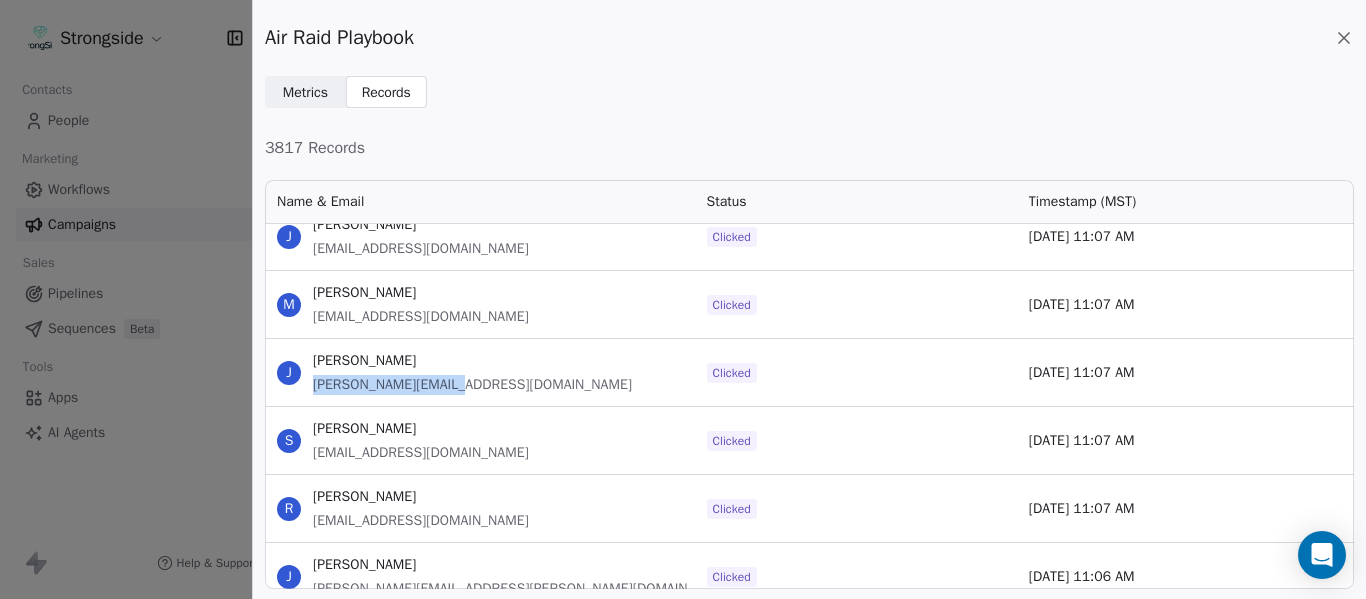 scroll, scrollTop: 203633, scrollLeft: 0, axis: vertical 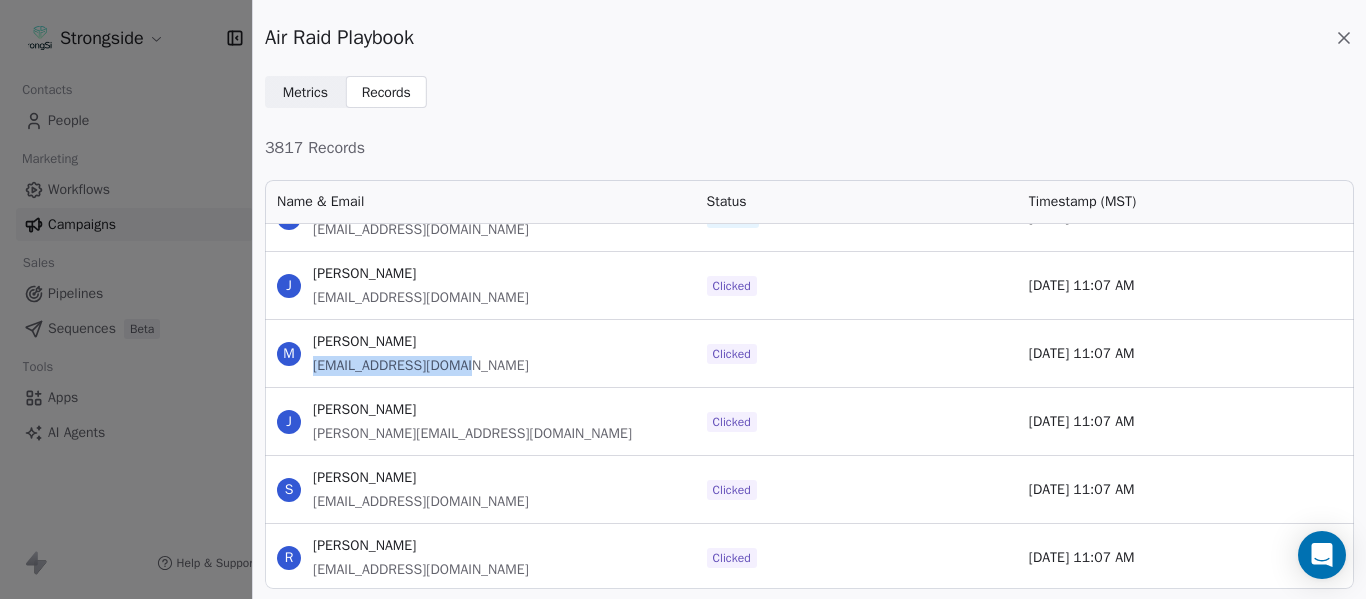 drag, startPoint x: 496, startPoint y: 370, endPoint x: 313, endPoint y: 368, distance: 183.01093 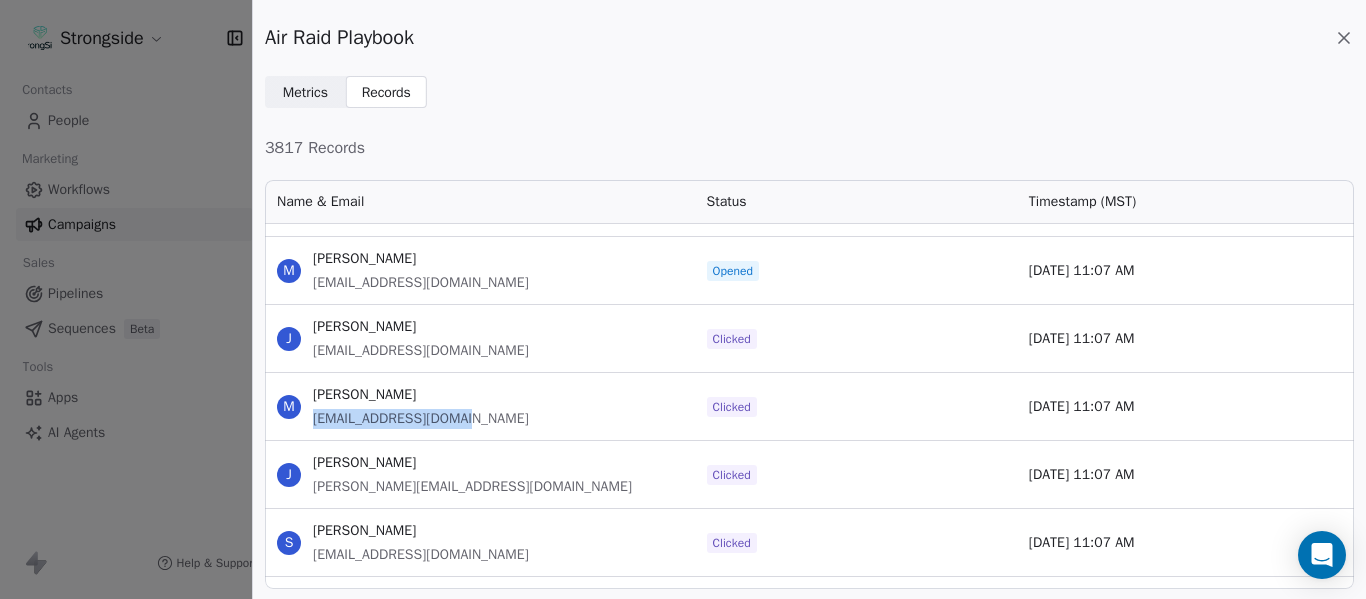 scroll, scrollTop: 203533, scrollLeft: 0, axis: vertical 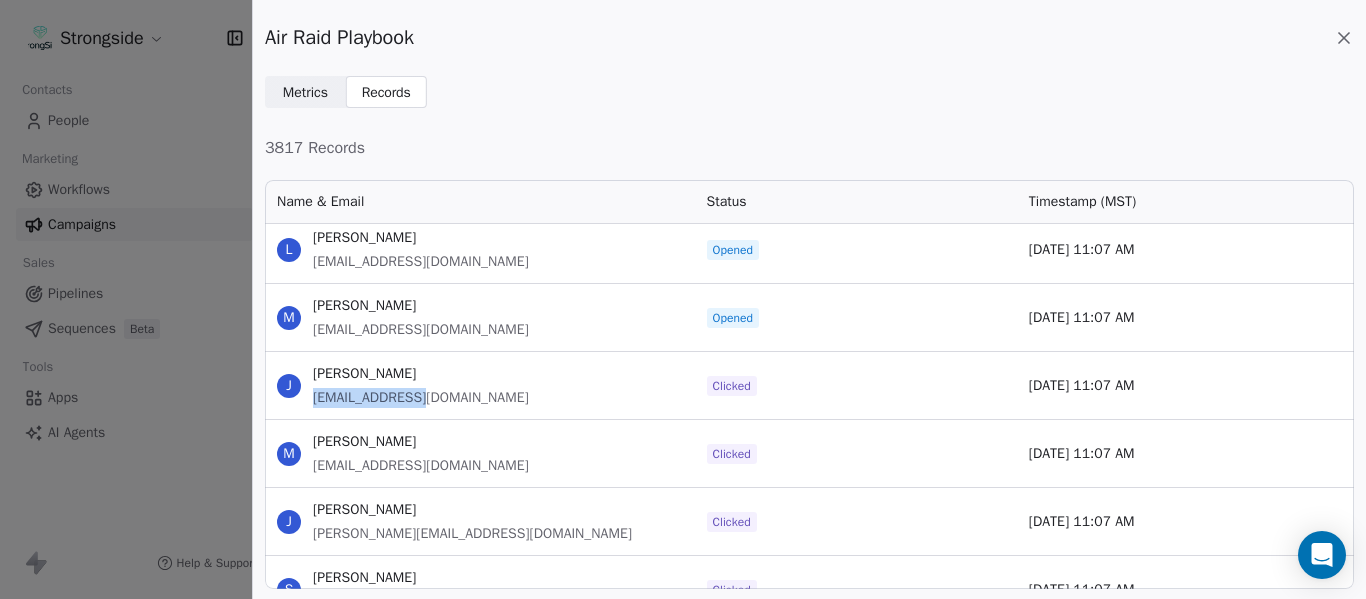 drag, startPoint x: 445, startPoint y: 391, endPoint x: 307, endPoint y: 396, distance: 138.09055 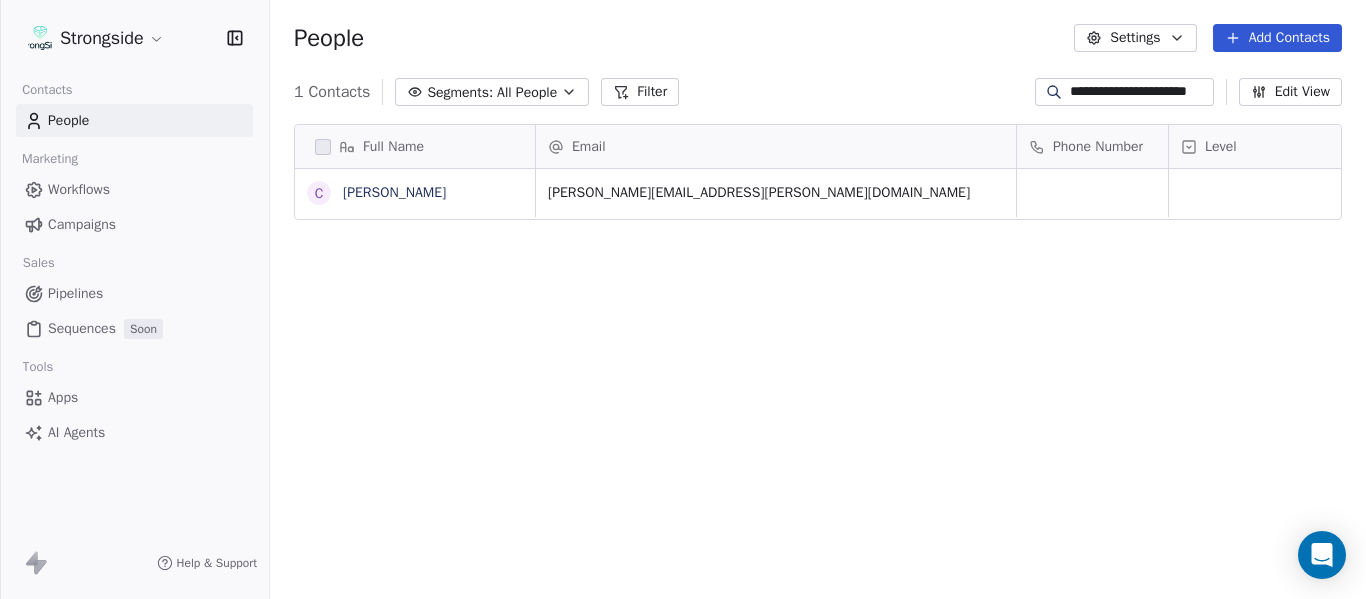 scroll, scrollTop: 0, scrollLeft: 0, axis: both 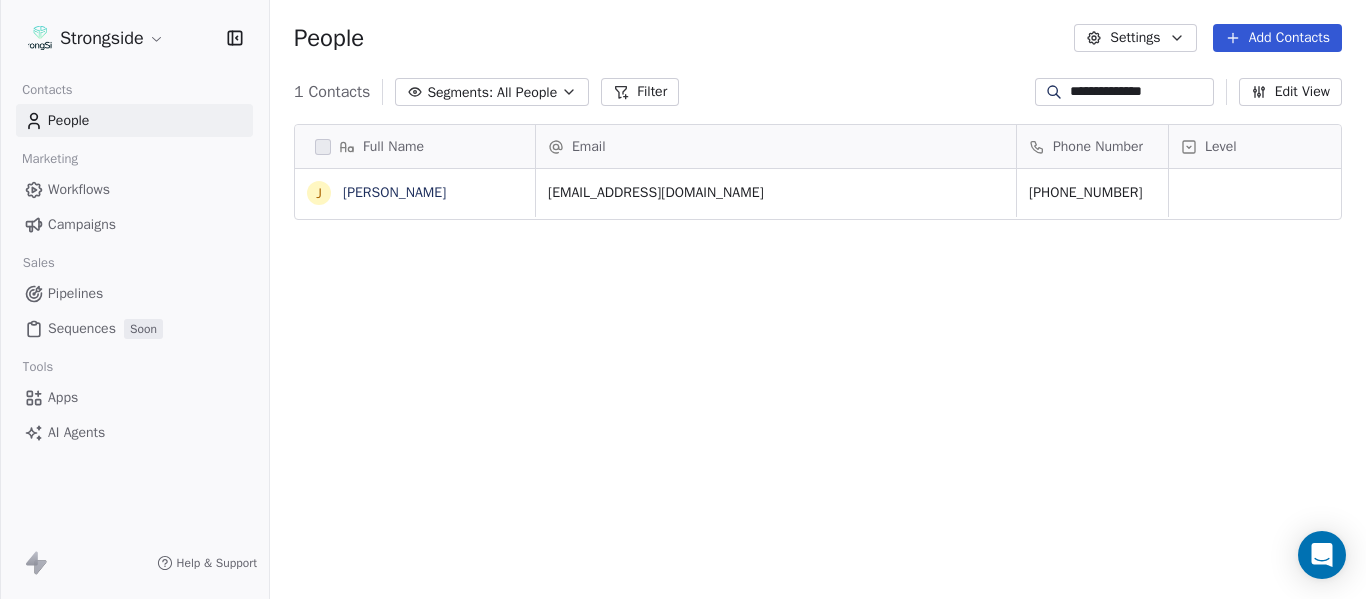 click on "**********" at bounding box center (1140, 92) 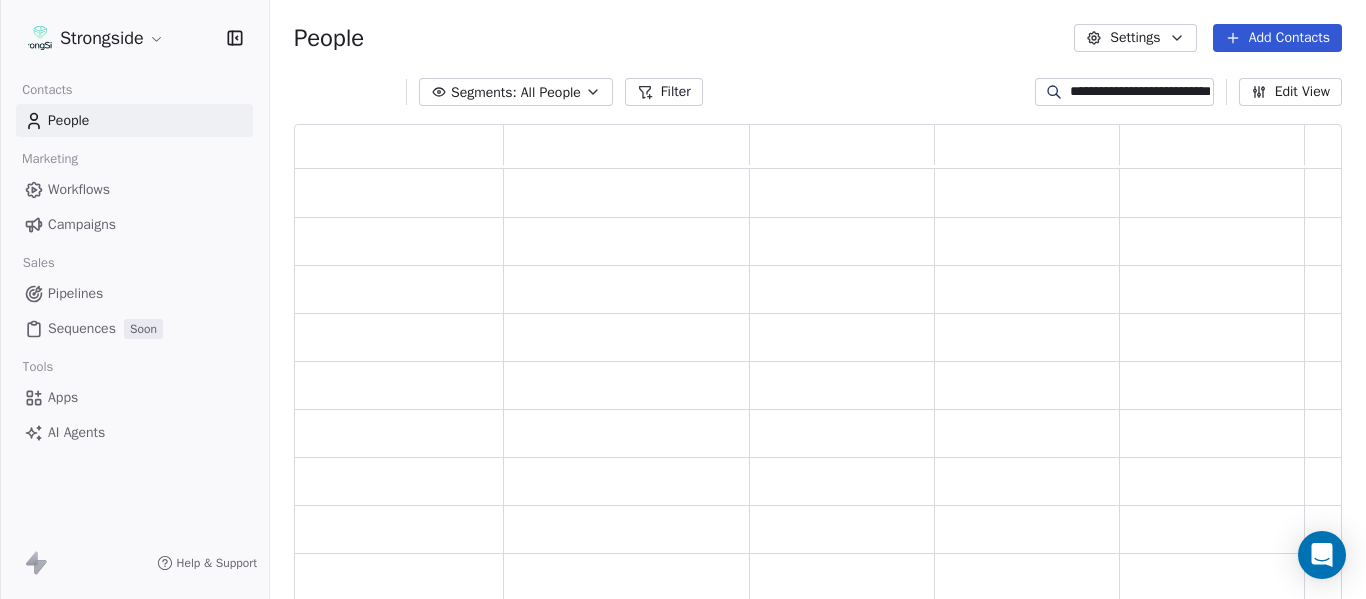 click on "**********" at bounding box center (1140, 92) 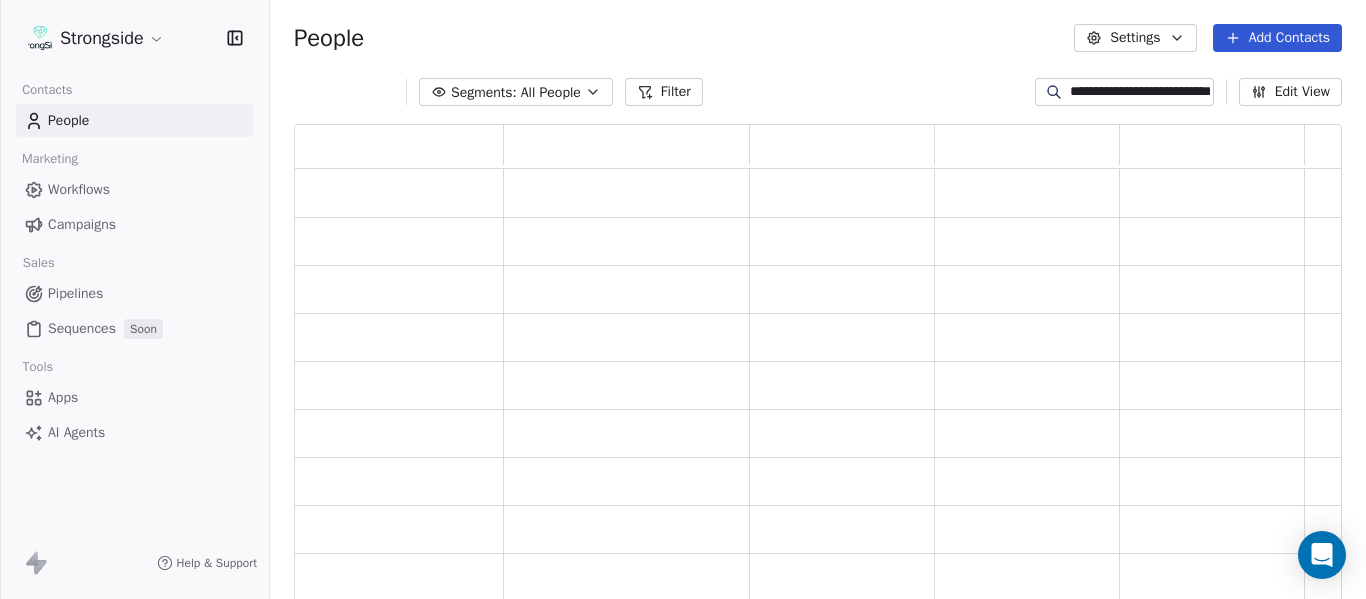 scroll, scrollTop: 16, scrollLeft: 16, axis: both 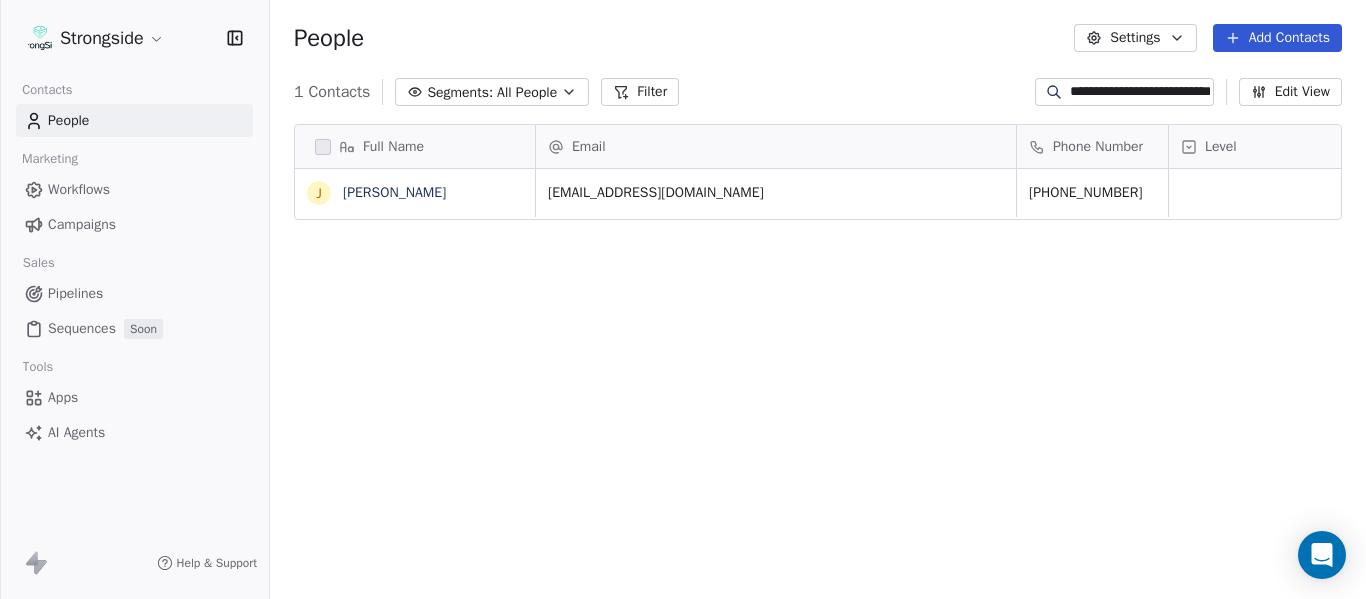paste 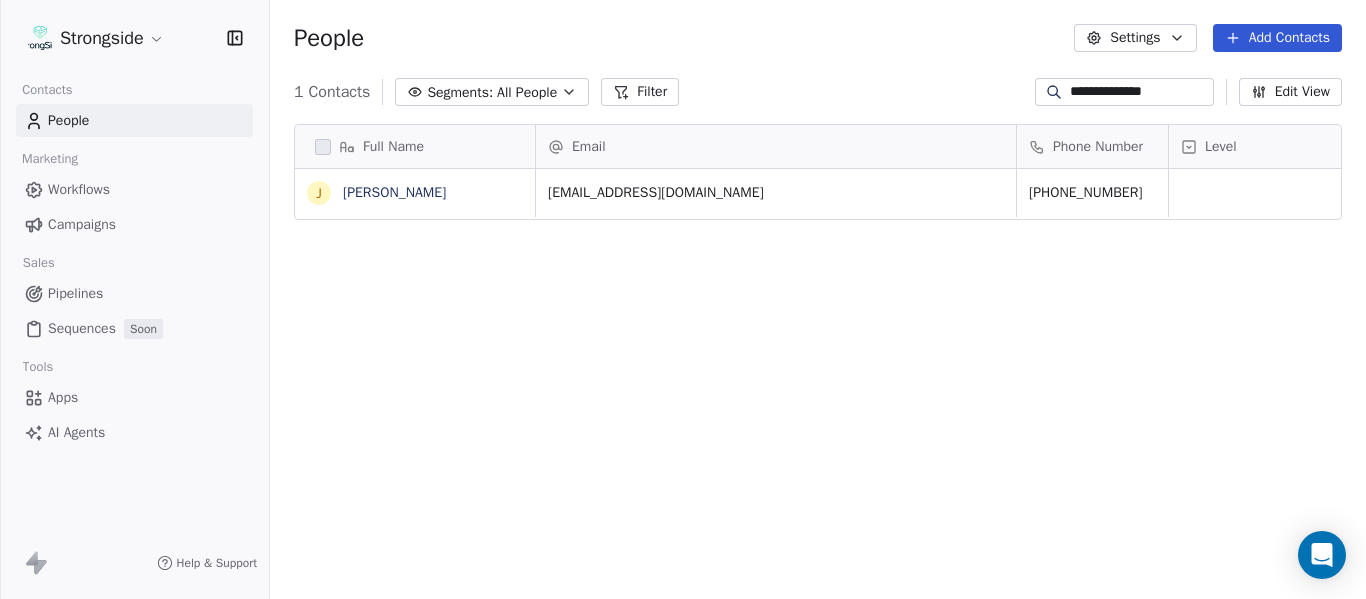 click on "Full Name J Jay Derby Email Phone Number Level League/Conference Organization Tags derbyj@obu.edu (870) 245-5000 Ouachita Baptist University
To pick up a draggable item, press the space bar.
While dragging, use the arrow keys to move the item.
Press space again to drop the item in its new position, or press escape to cancel." at bounding box center [818, 371] 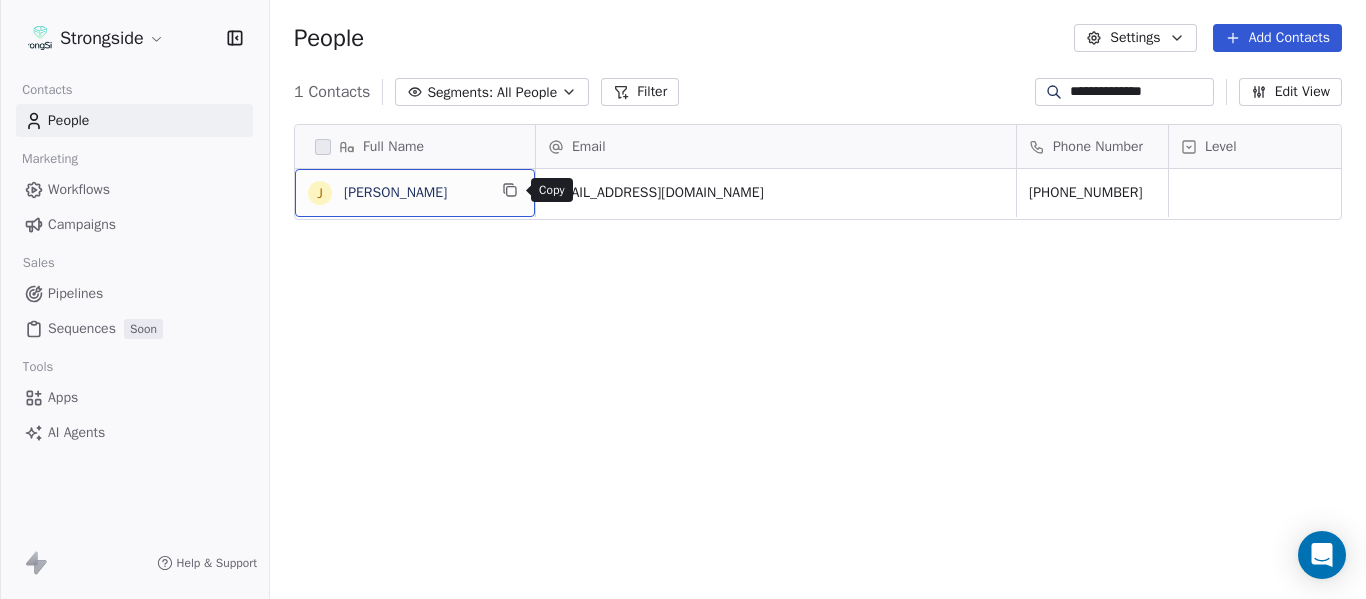 click 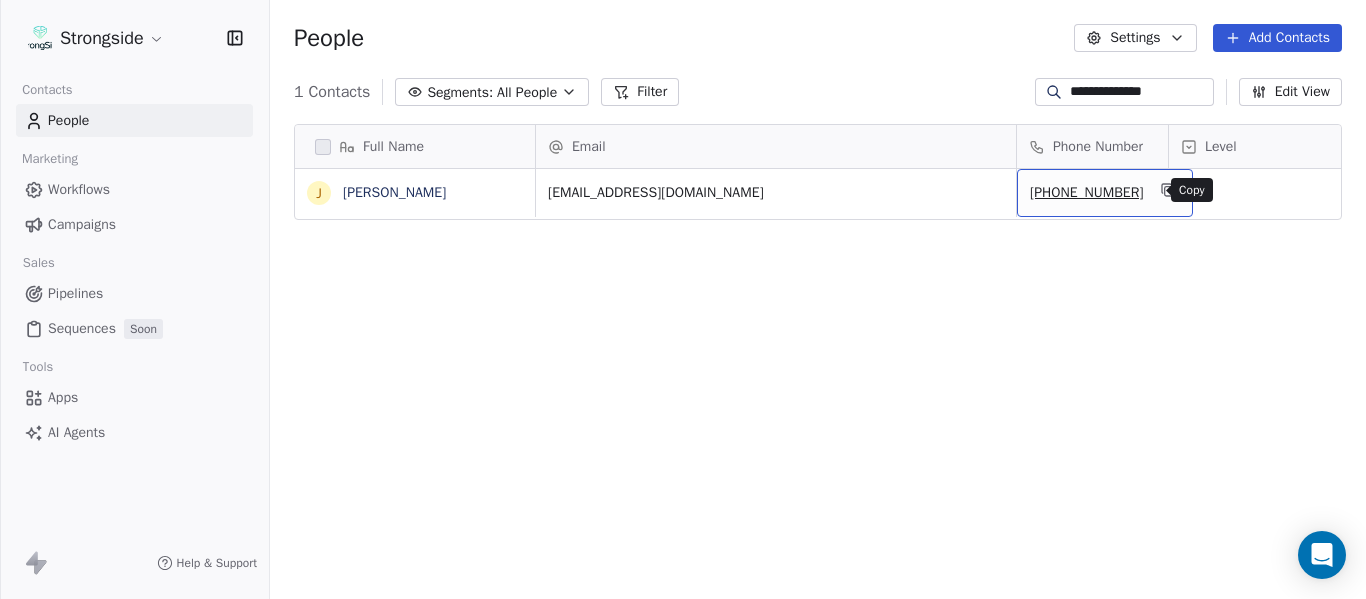 click at bounding box center [1168, 190] 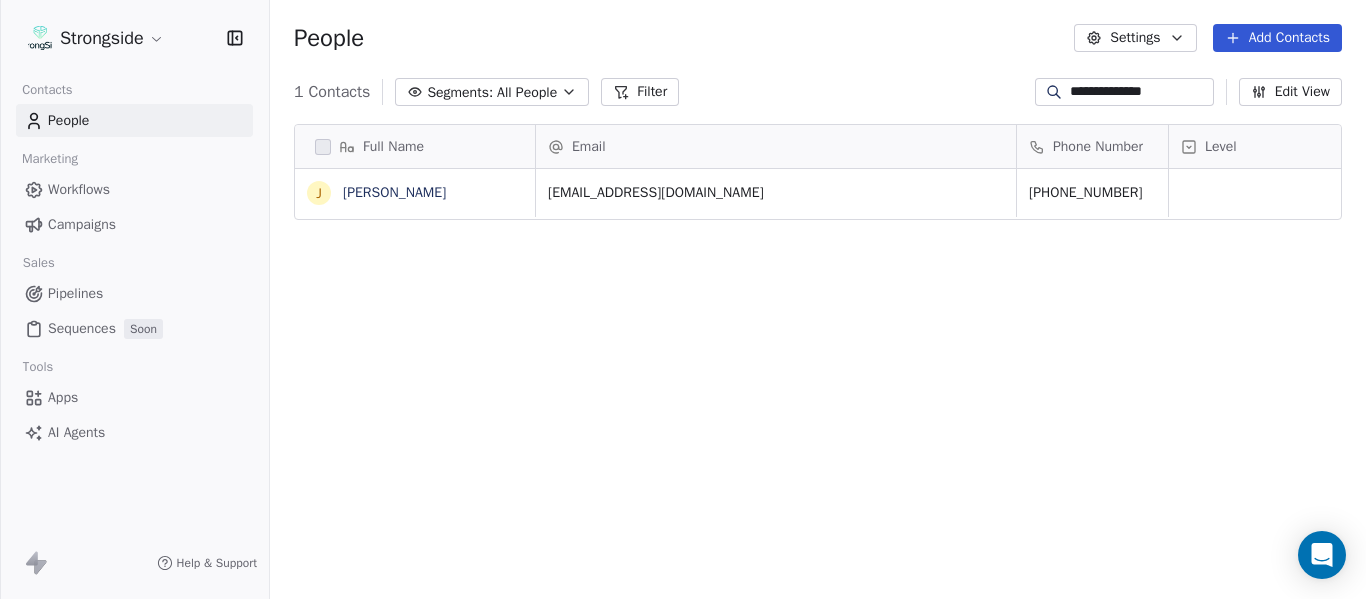 click on "**********" at bounding box center [1140, 92] 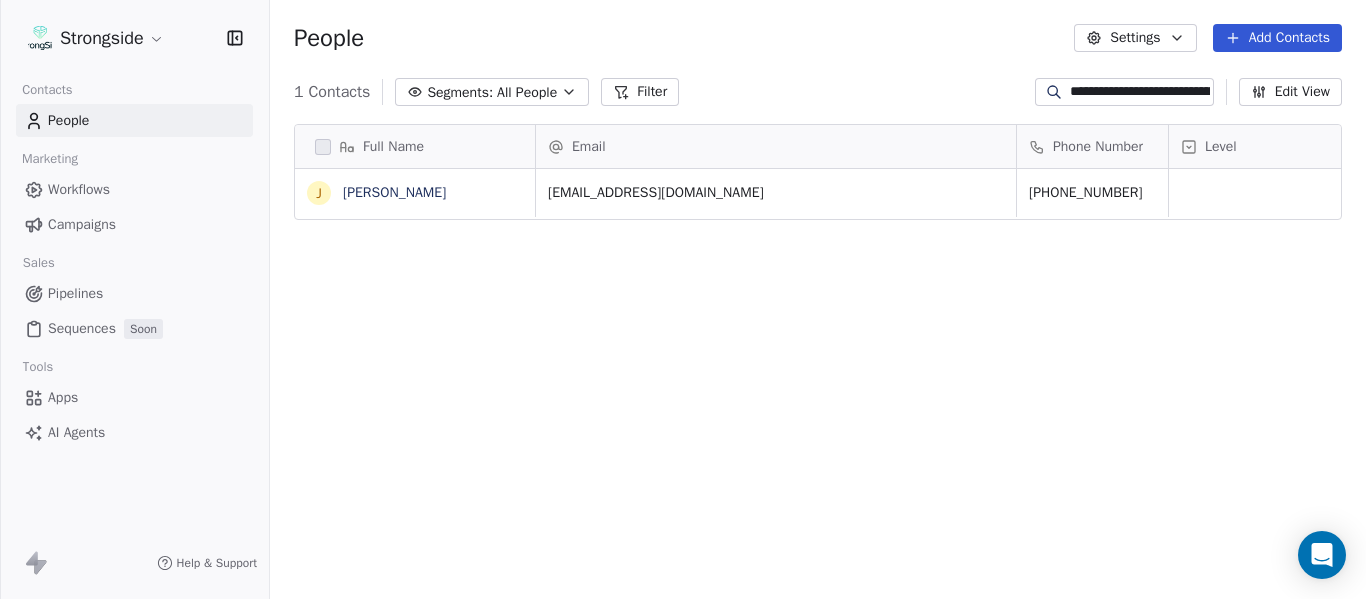scroll, scrollTop: 0, scrollLeft: 37, axis: horizontal 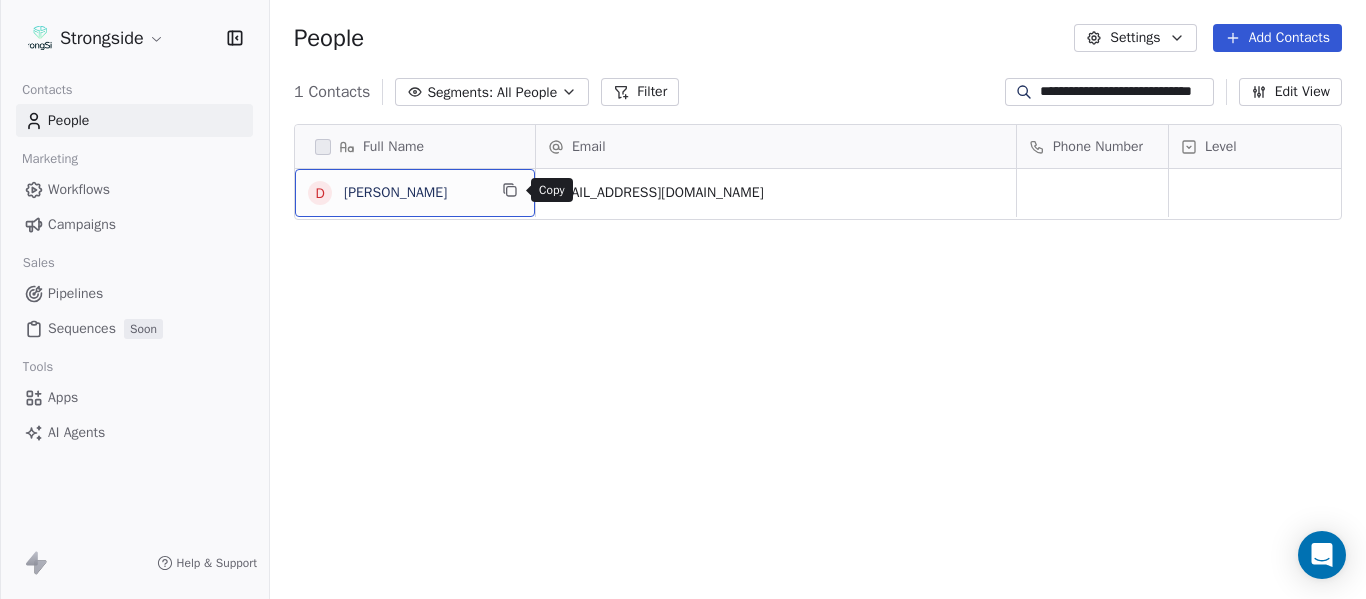 click at bounding box center (510, 190) 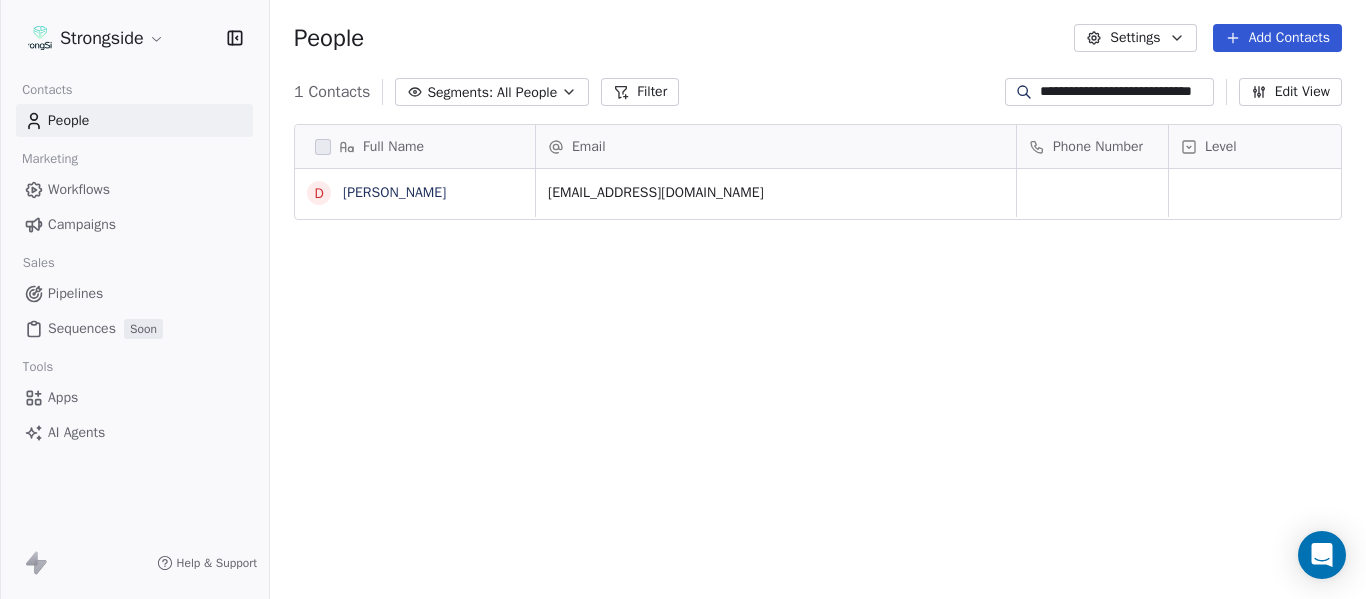 click on "**********" at bounding box center [1125, 92] 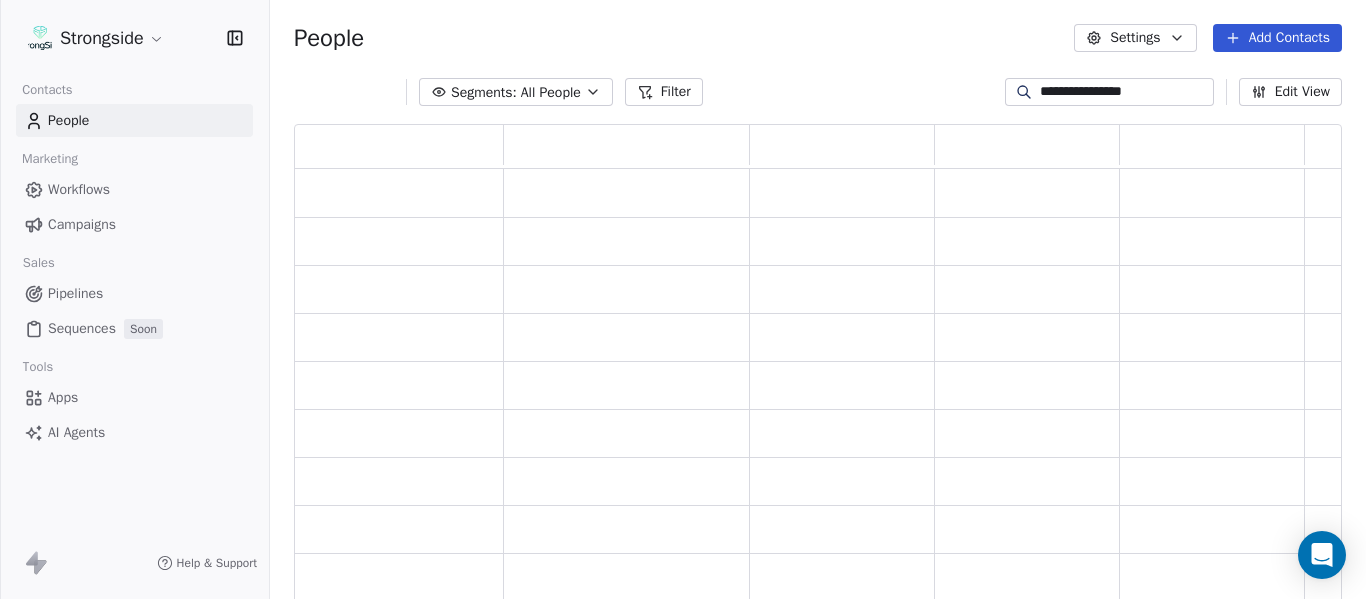 scroll, scrollTop: 16, scrollLeft: 16, axis: both 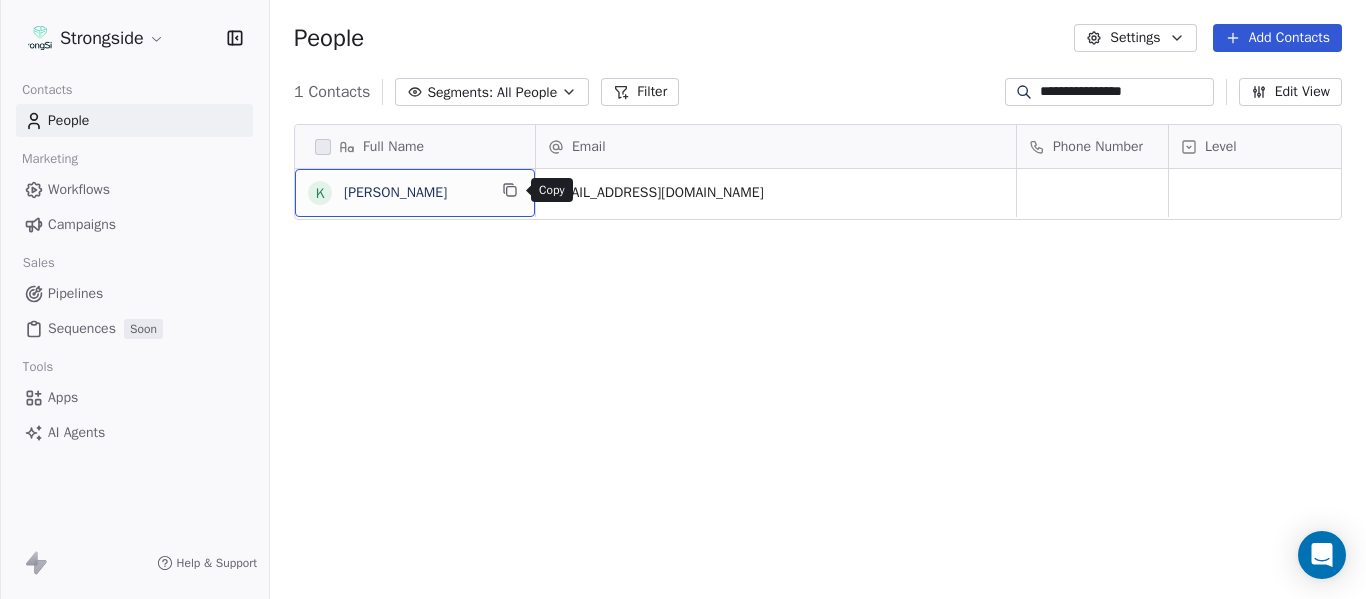 click 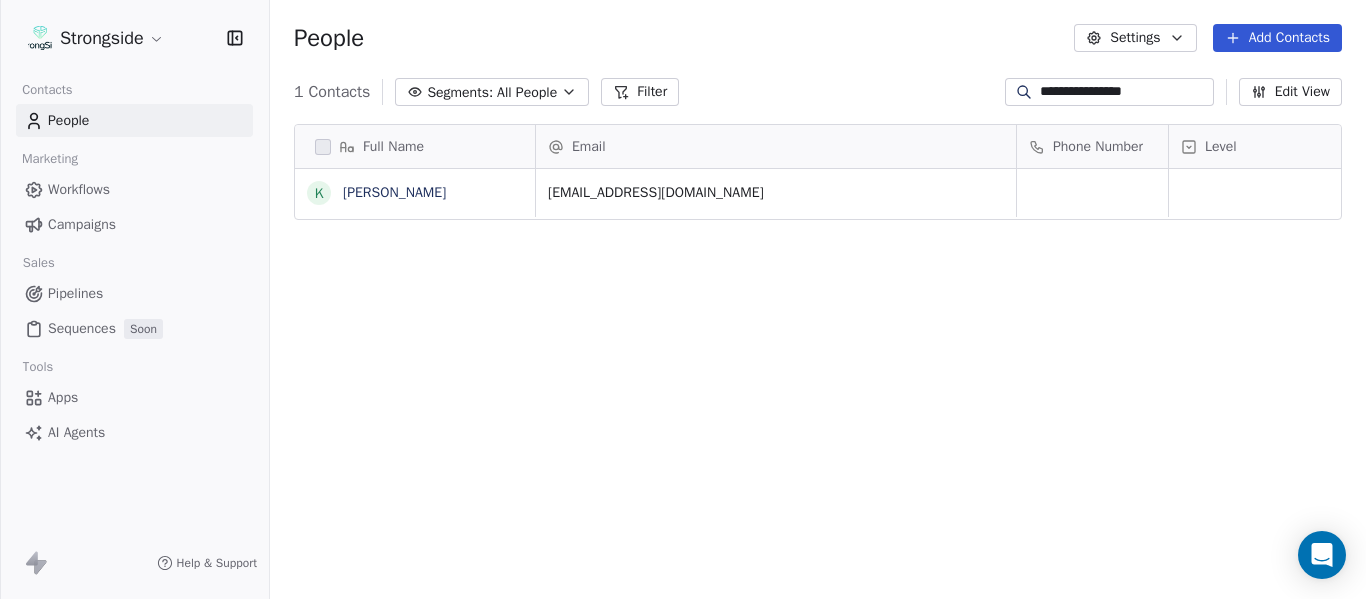 click on "**********" at bounding box center [1125, 92] 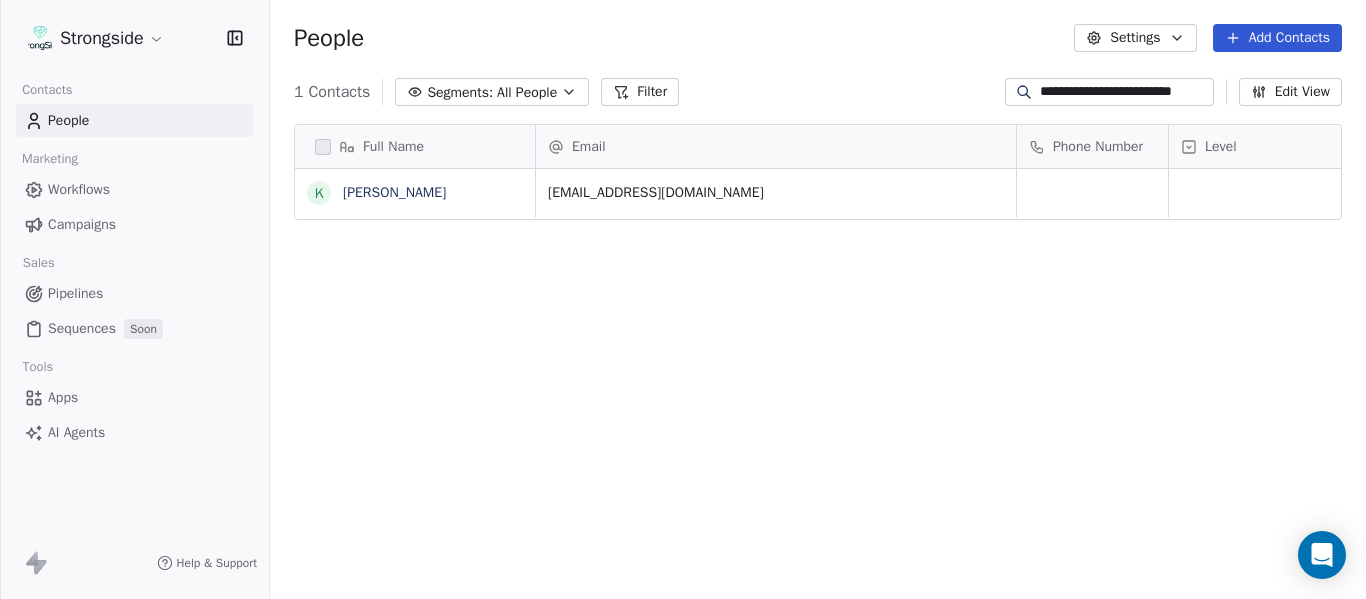 scroll, scrollTop: 0, scrollLeft: 2, axis: horizontal 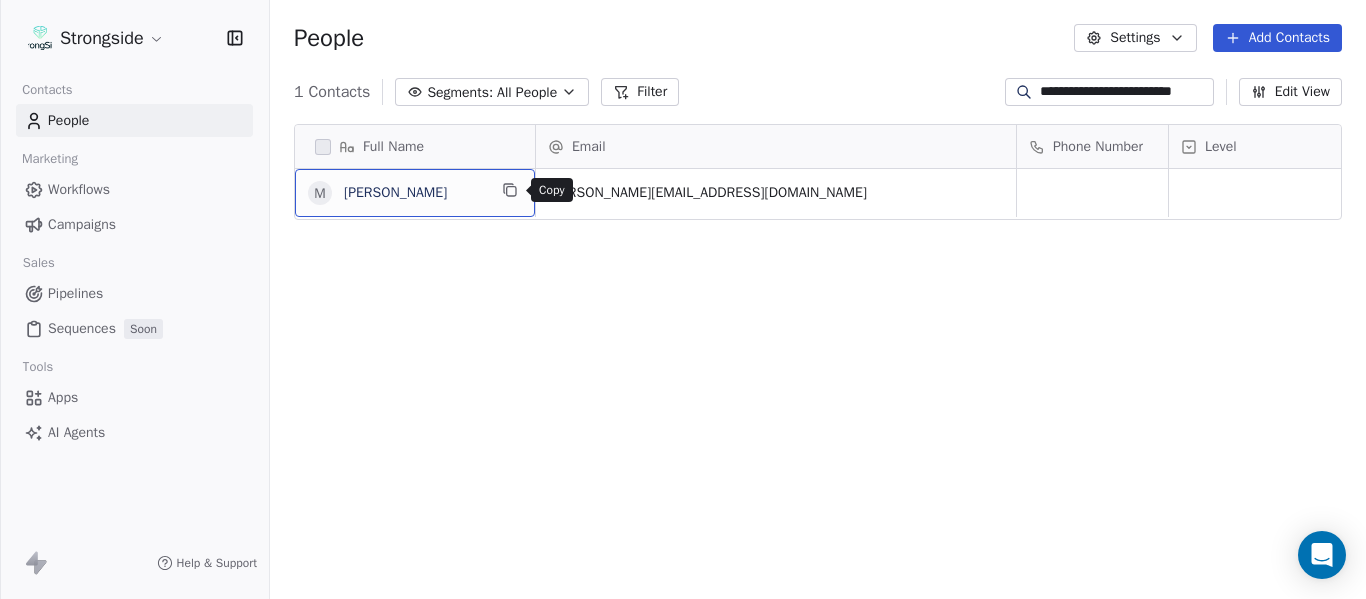 drag, startPoint x: 517, startPoint y: 181, endPoint x: 505, endPoint y: 181, distance: 12 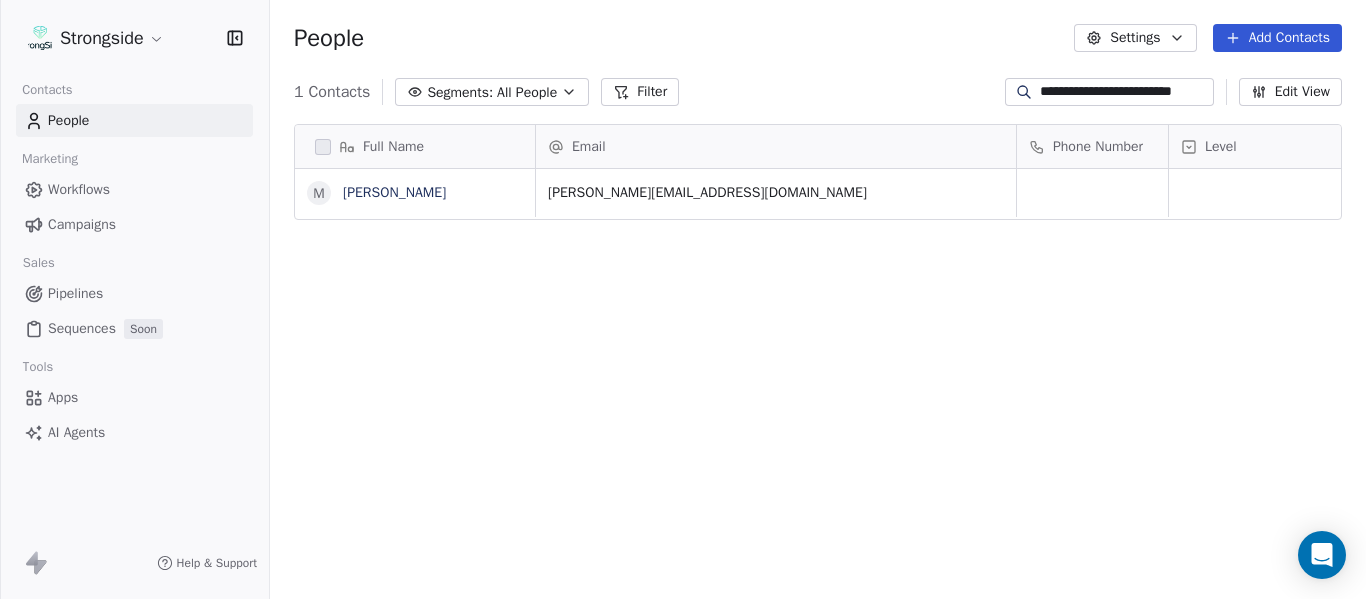 click on "**********" at bounding box center [1125, 92] 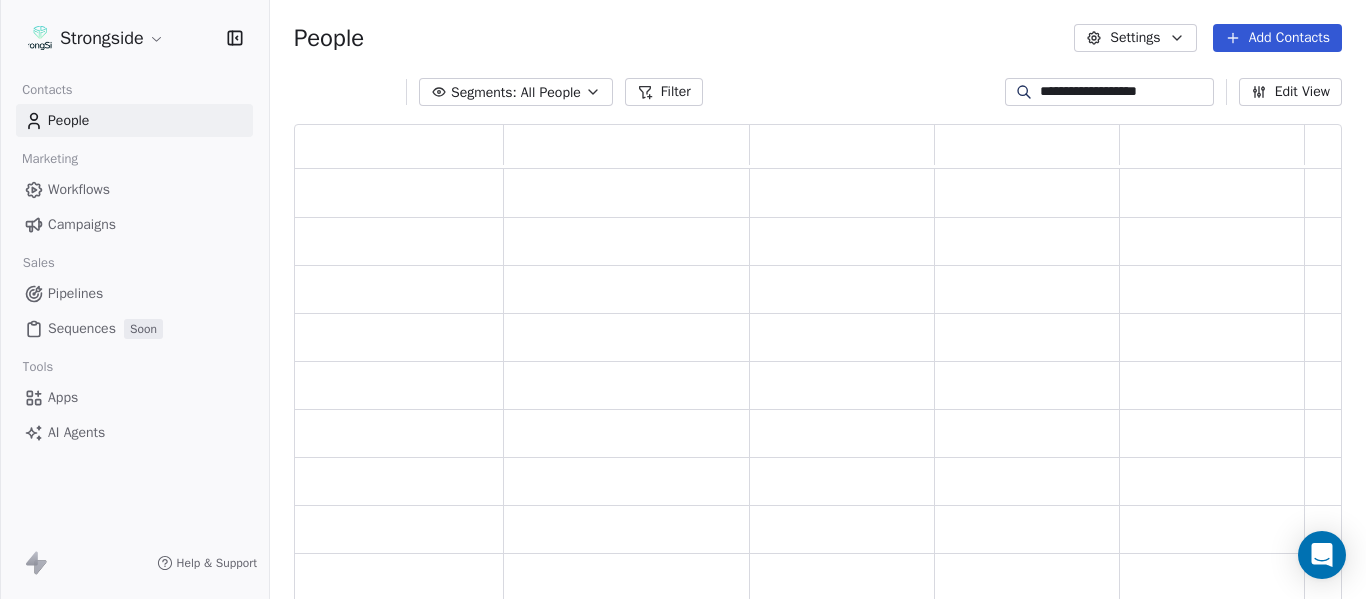 scroll, scrollTop: 16, scrollLeft: 16, axis: both 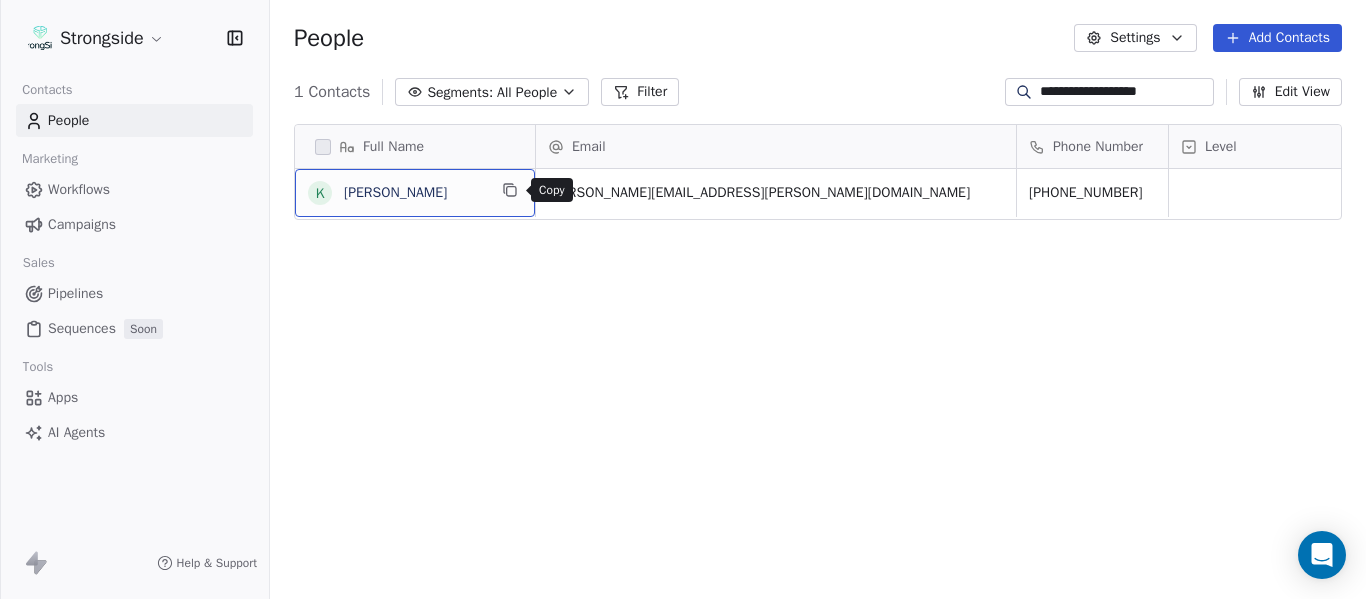 click 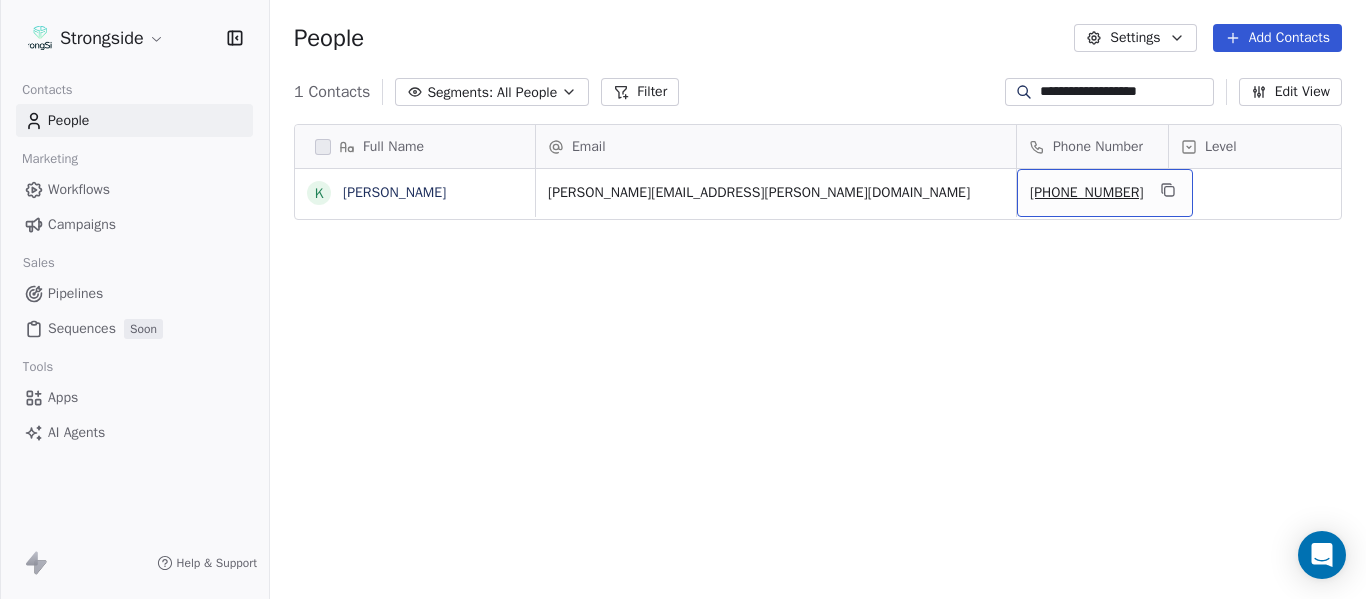 click on "513-475-8000" at bounding box center [1105, 193] 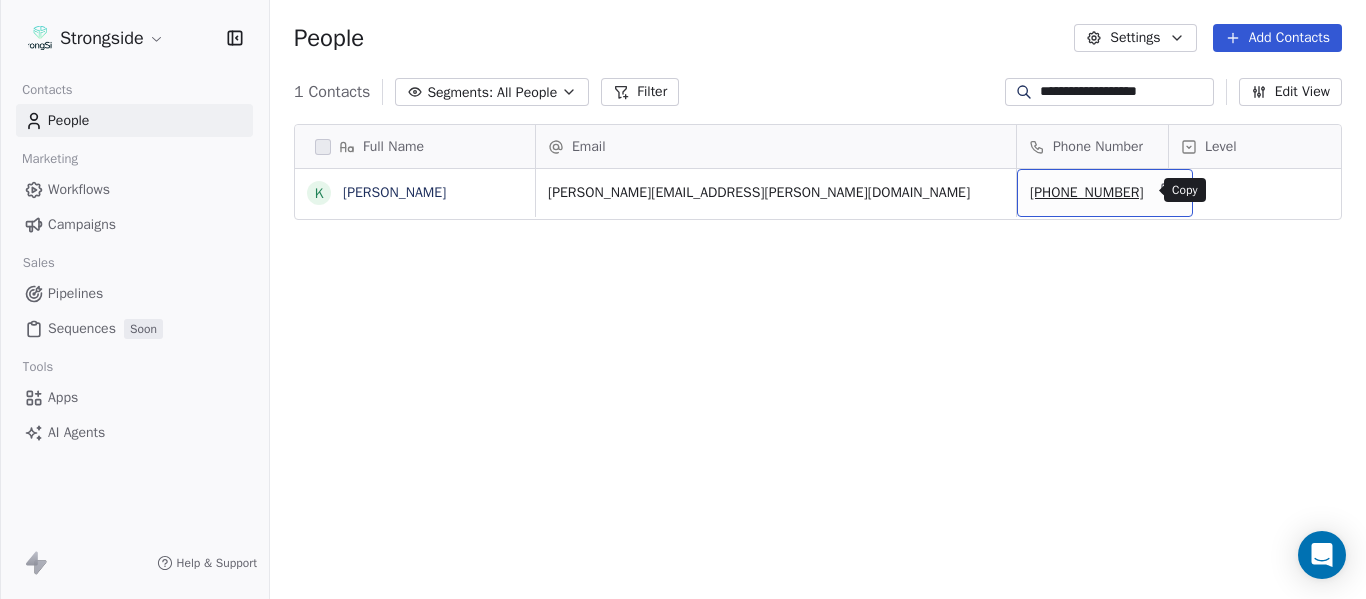 click 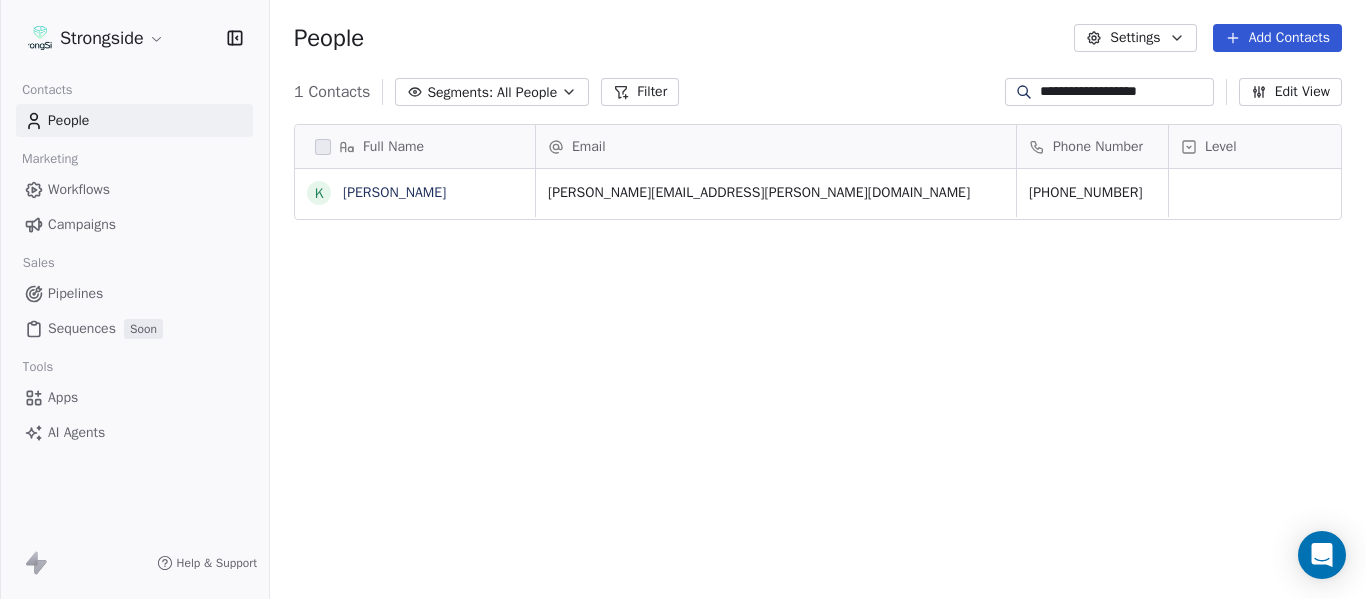 click on "**********" at bounding box center [1125, 92] 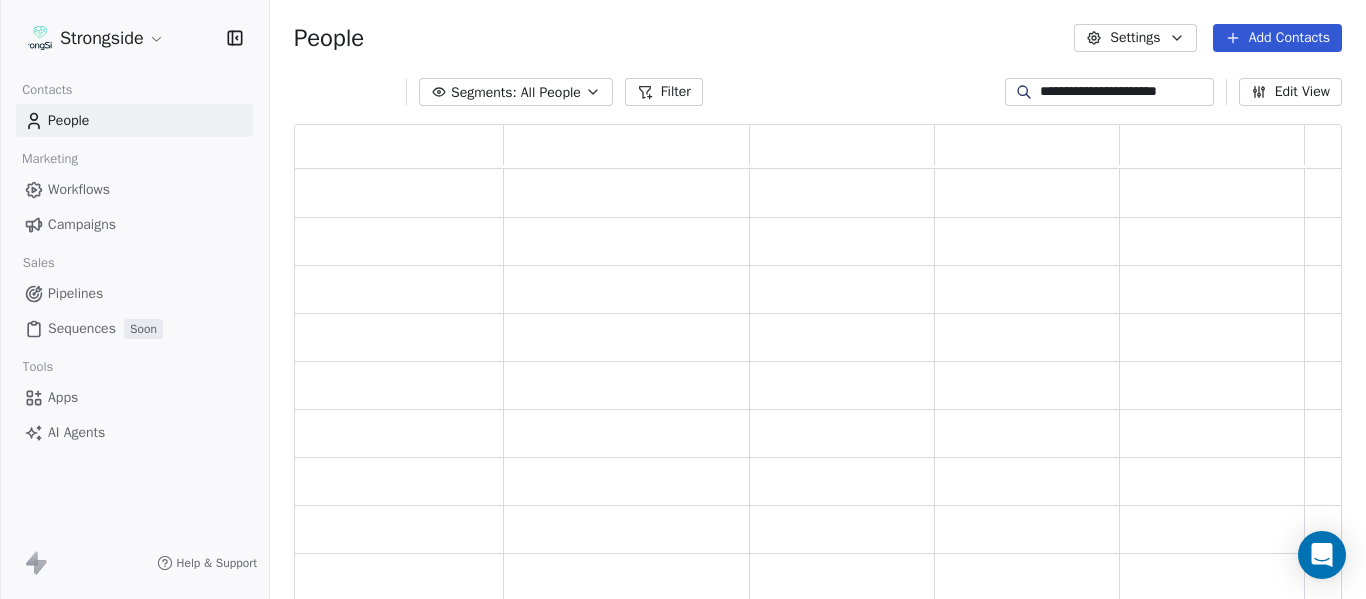 scroll, scrollTop: 16, scrollLeft: 16, axis: both 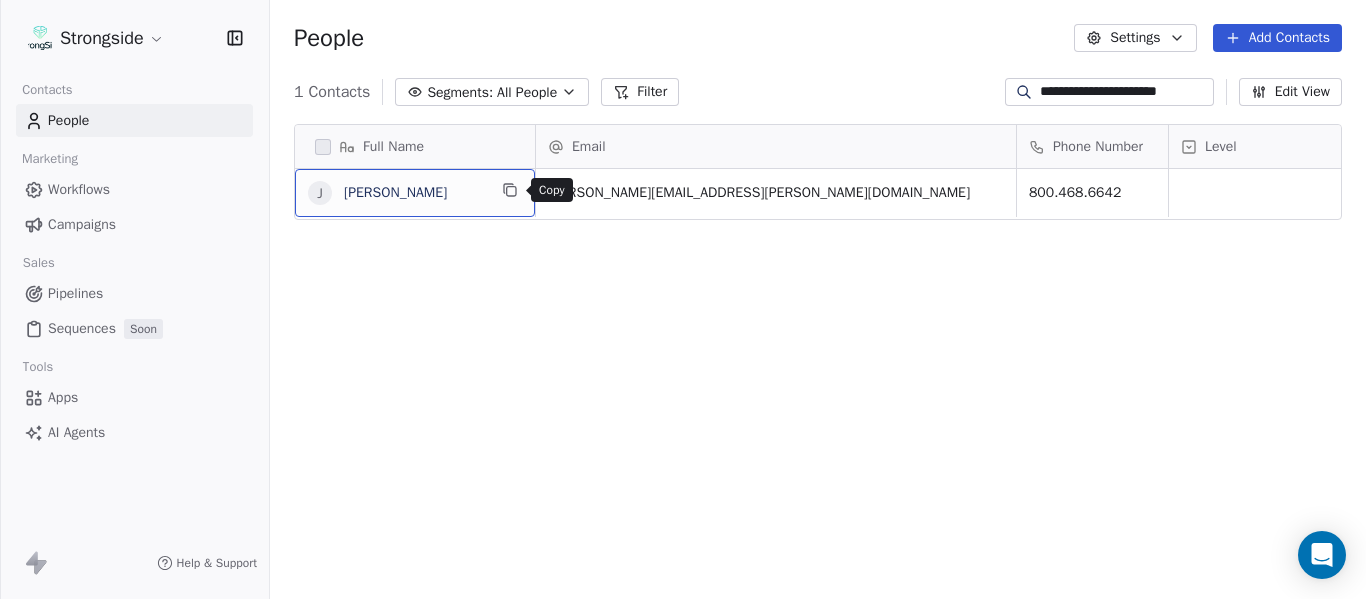 click 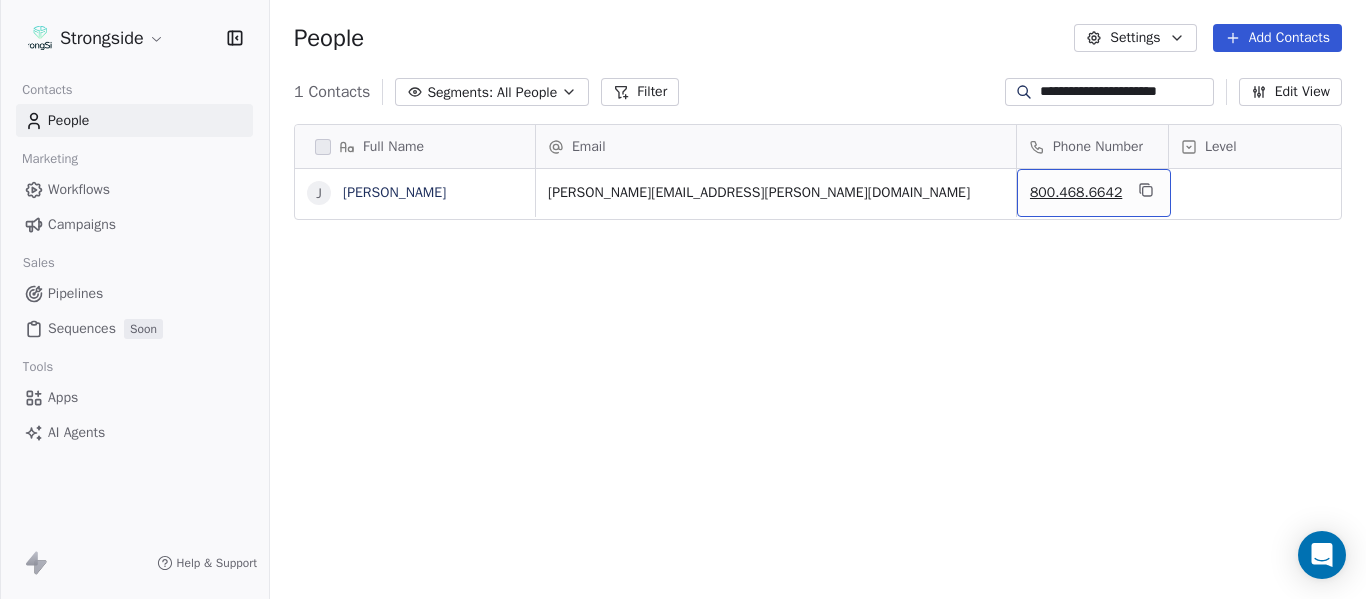 click on "800.468.6642" at bounding box center (1094, 193) 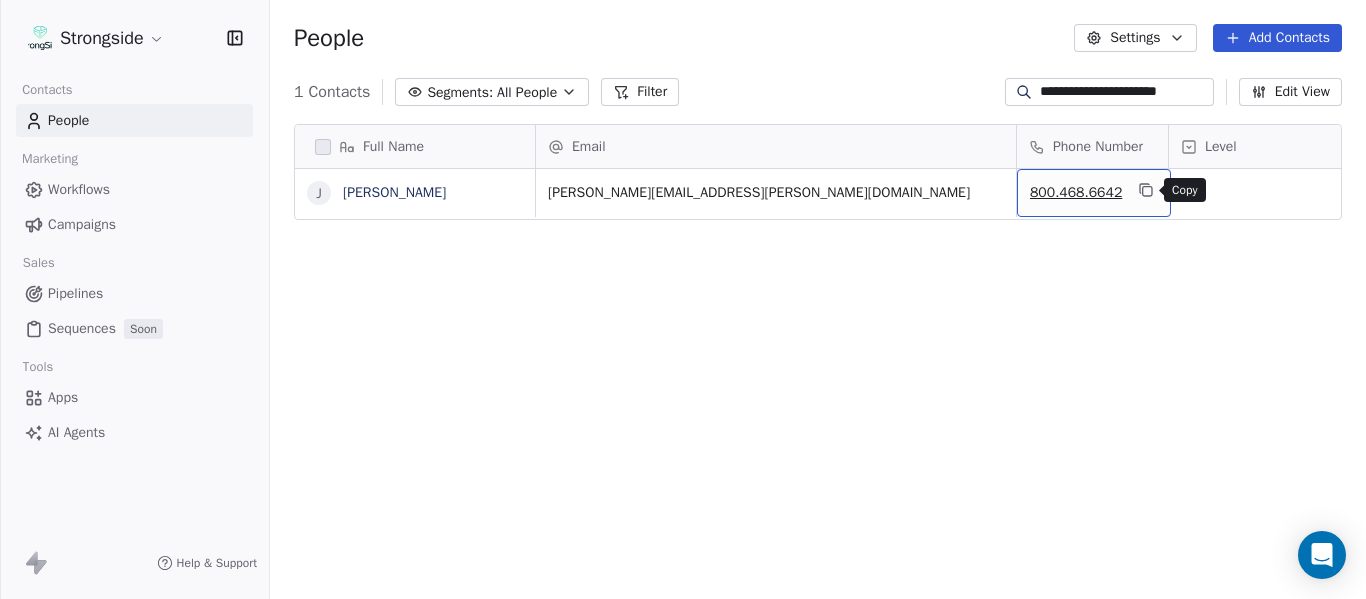 click 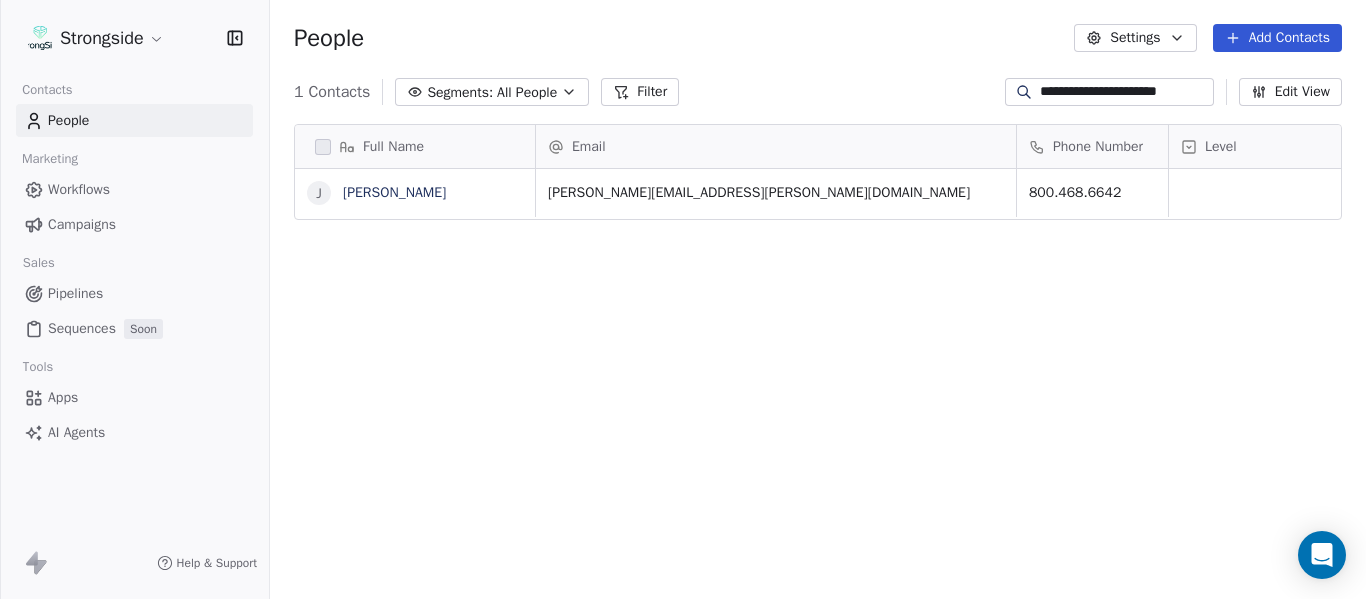 click on "**********" at bounding box center [1125, 92] 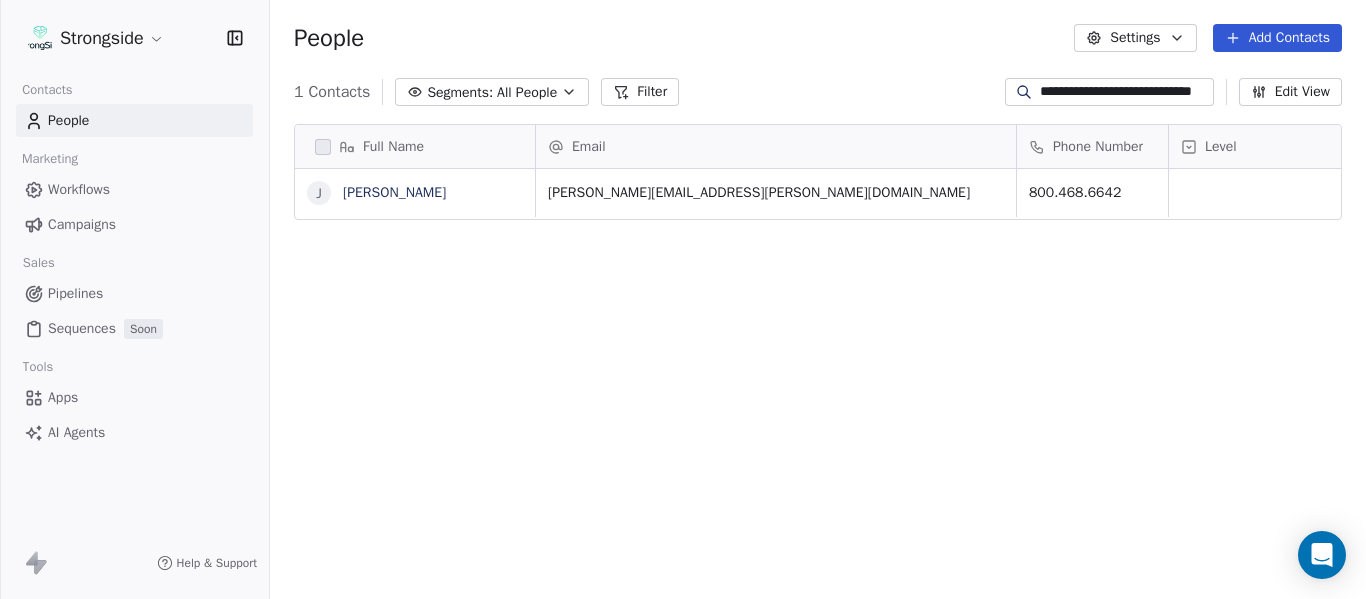 scroll, scrollTop: 0, scrollLeft: 52, axis: horizontal 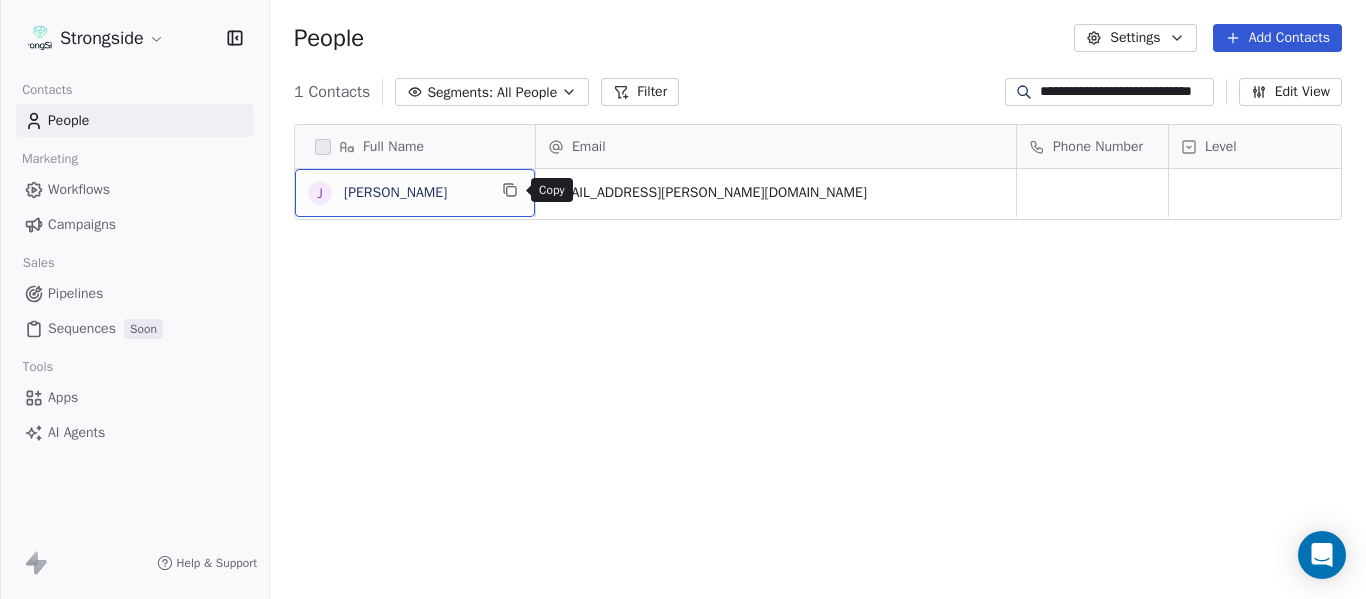click 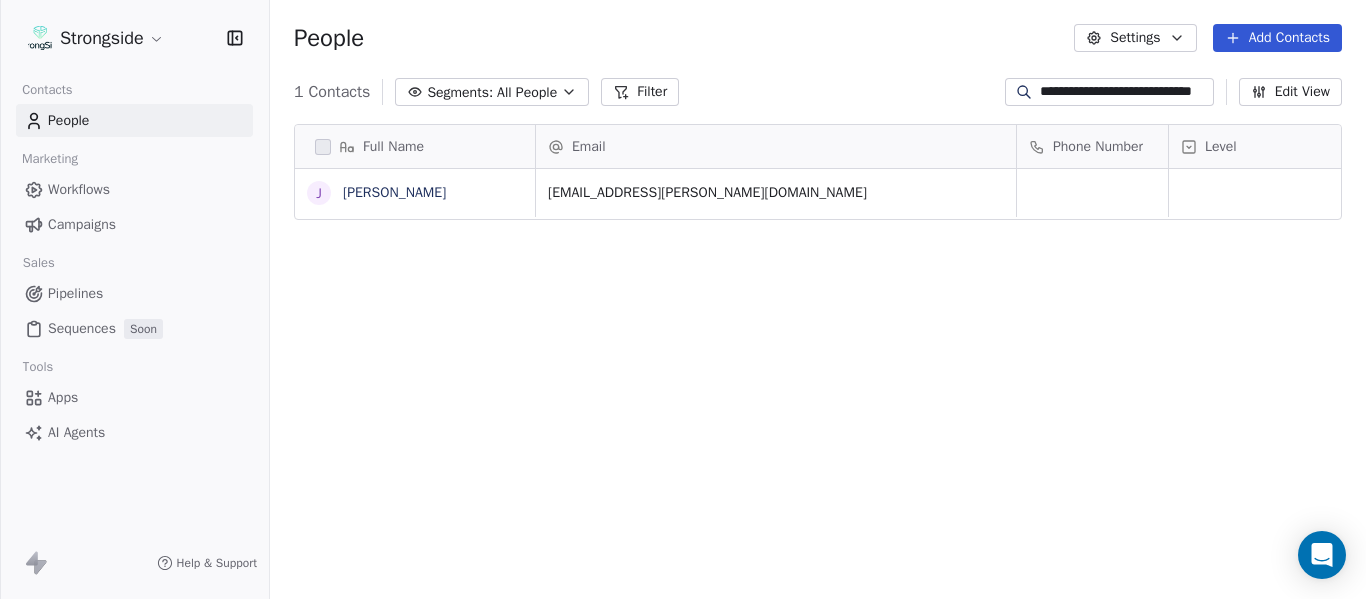 click on "**********" at bounding box center [1125, 92] 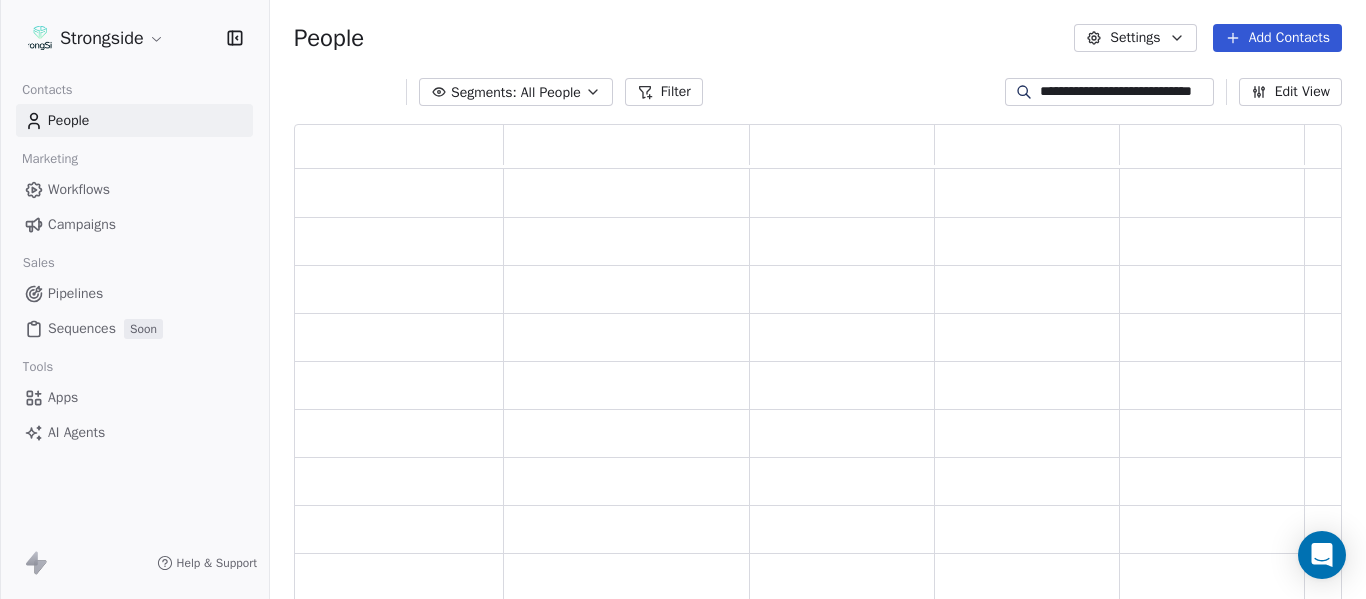 scroll, scrollTop: 16, scrollLeft: 16, axis: both 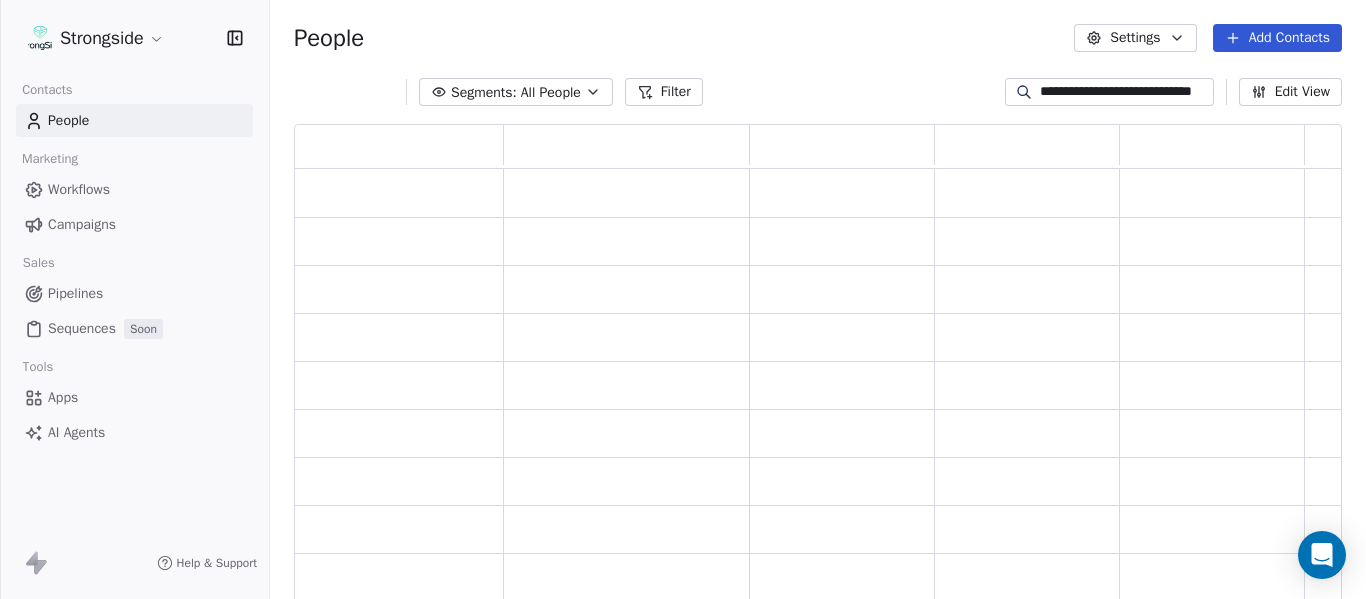 type on "**********" 